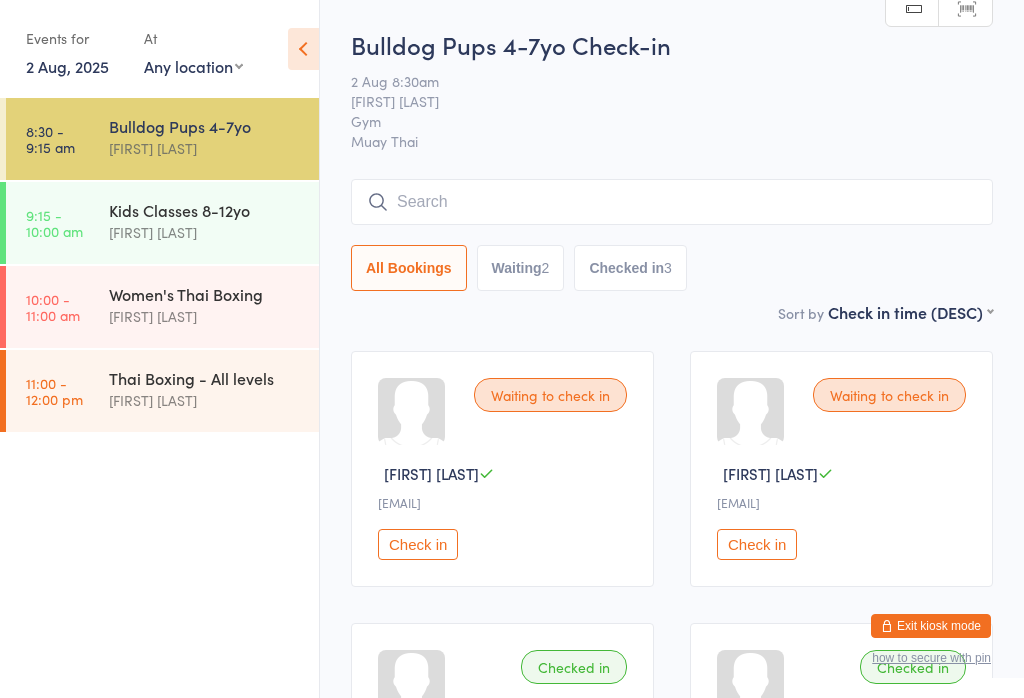 scroll, scrollTop: 0, scrollLeft: 0, axis: both 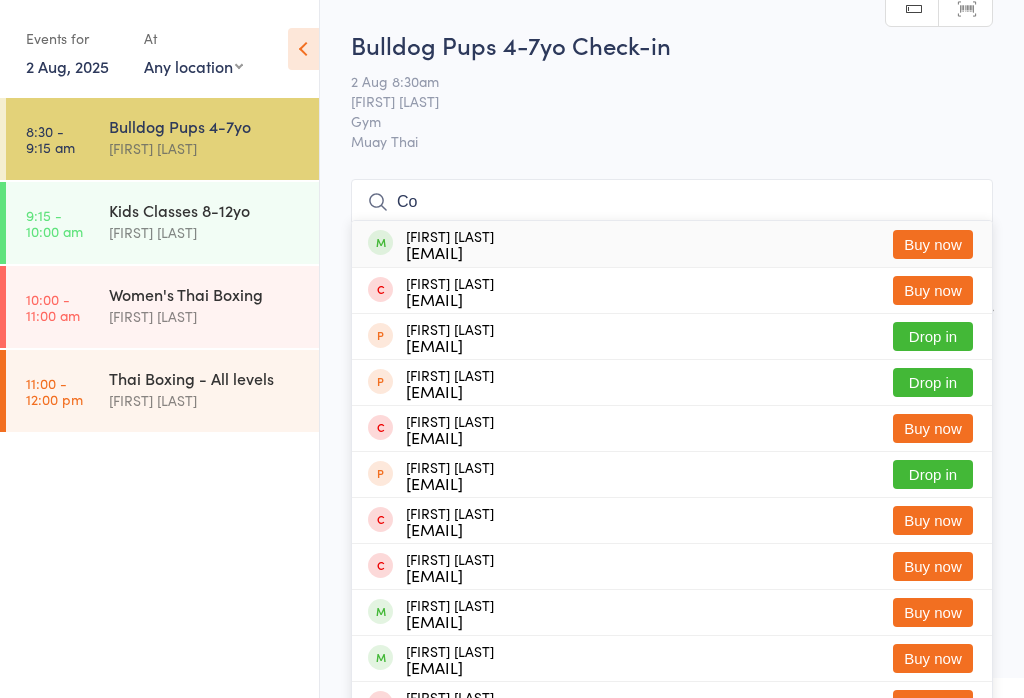 type on "C" 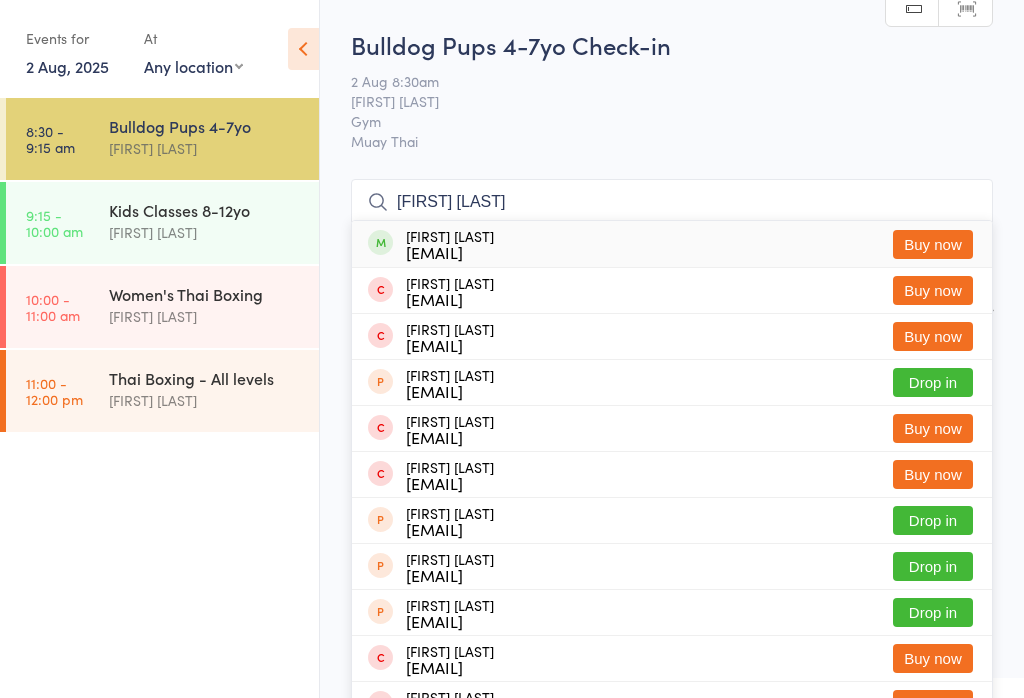 type on "Kane alt" 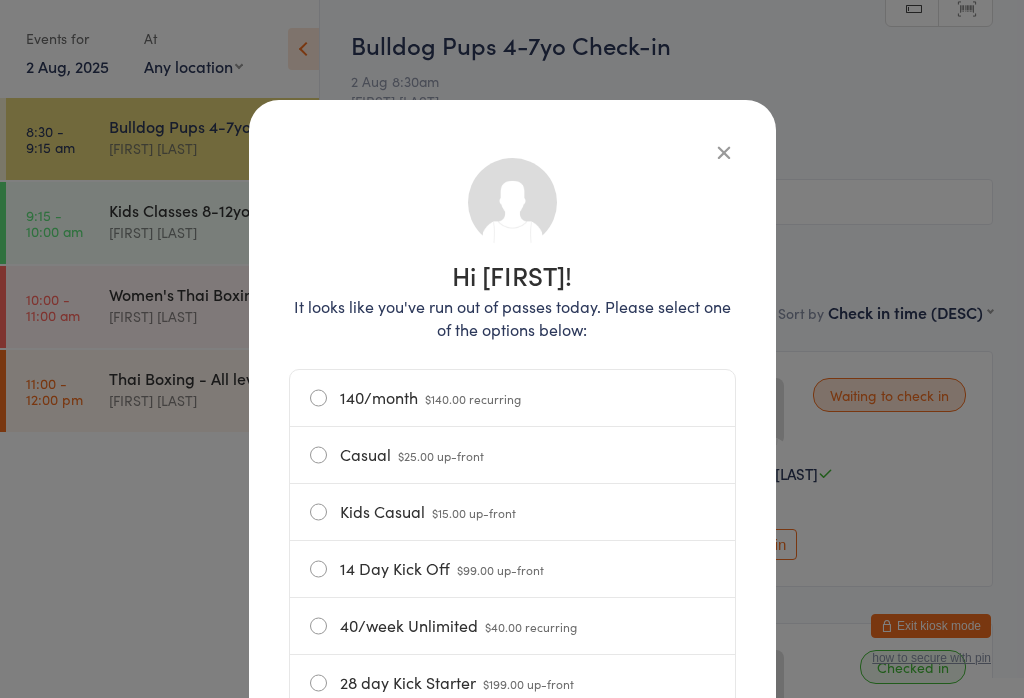 click at bounding box center [724, 152] 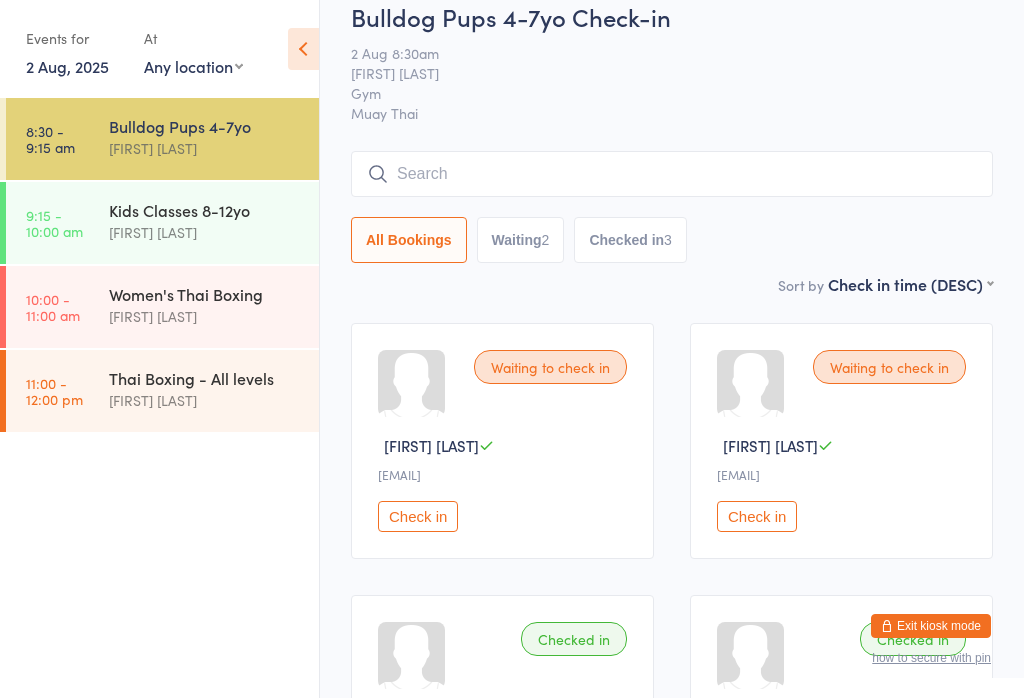scroll, scrollTop: 0, scrollLeft: 0, axis: both 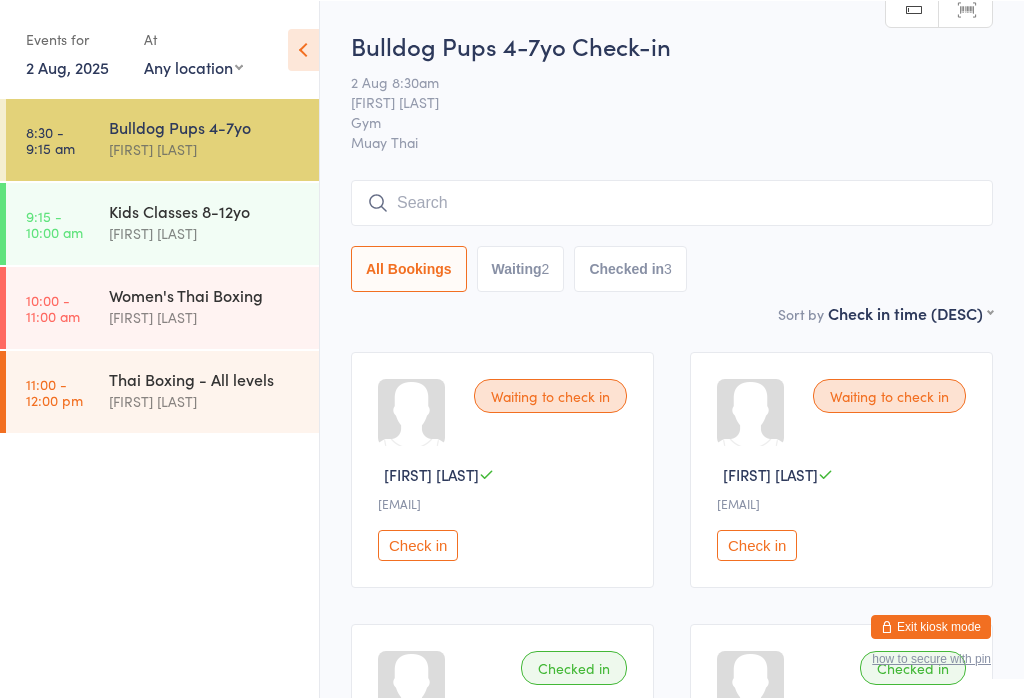 click at bounding box center (672, 202) 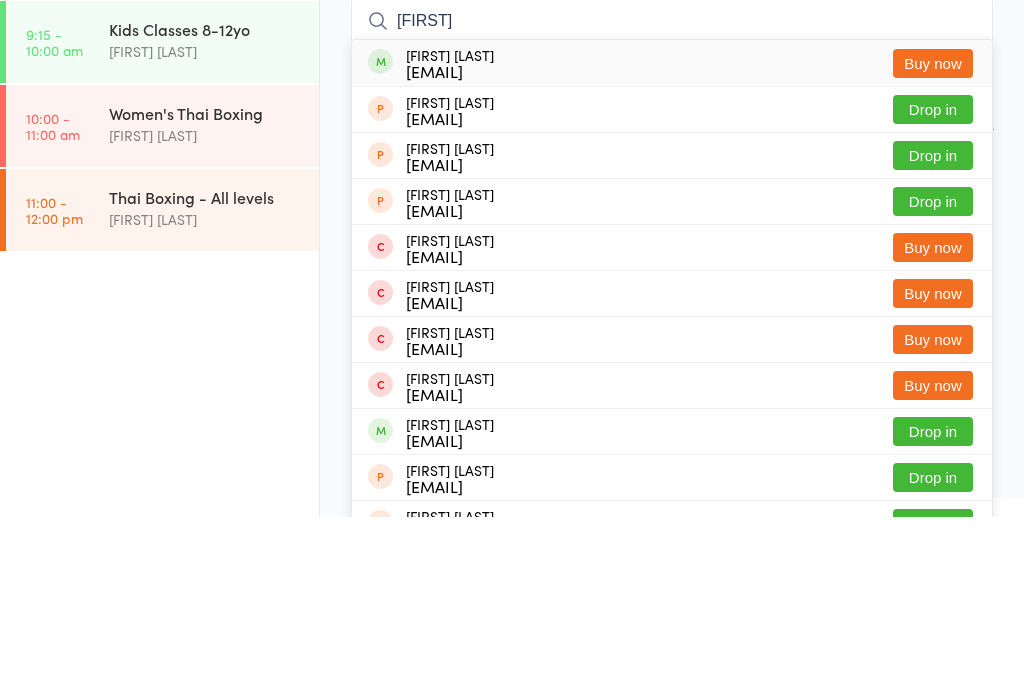 type on "Madyson" 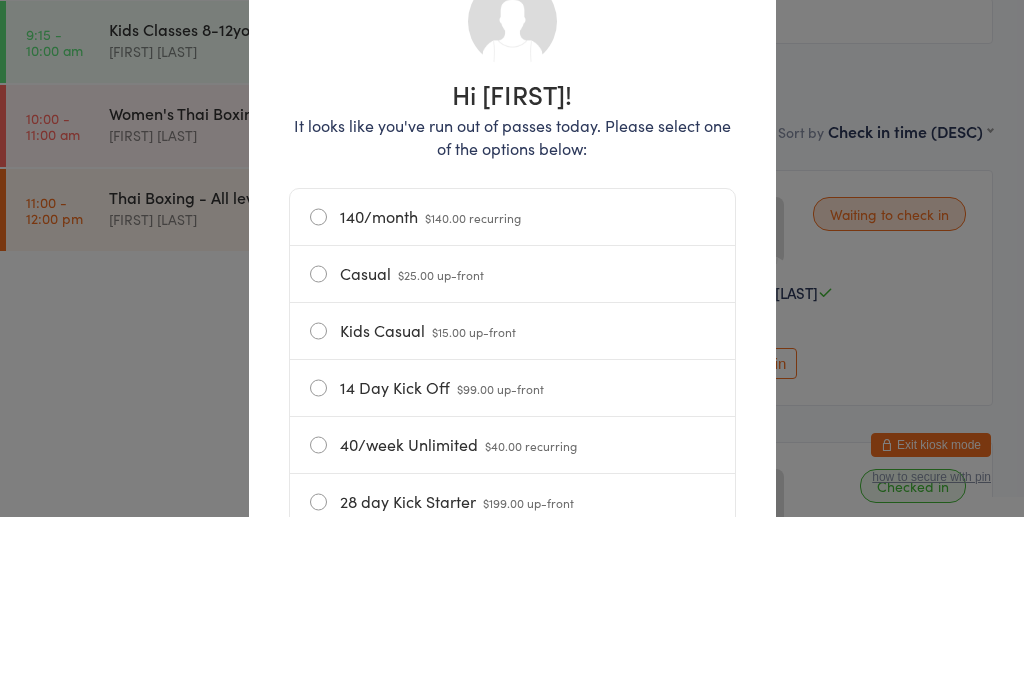 scroll, scrollTop: 181, scrollLeft: 0, axis: vertical 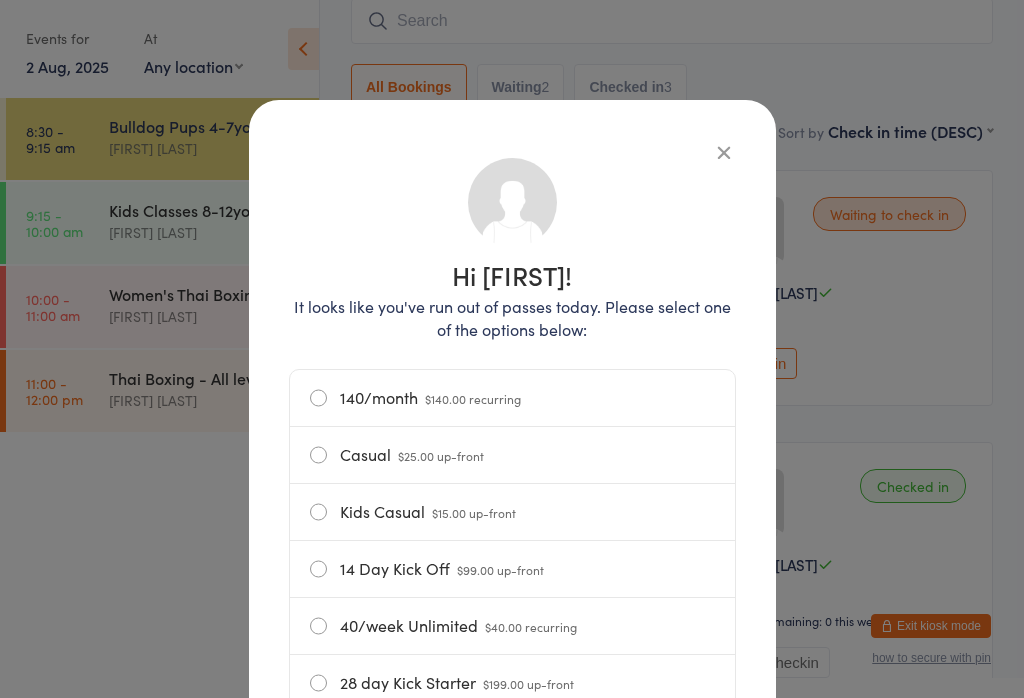 click at bounding box center [724, 152] 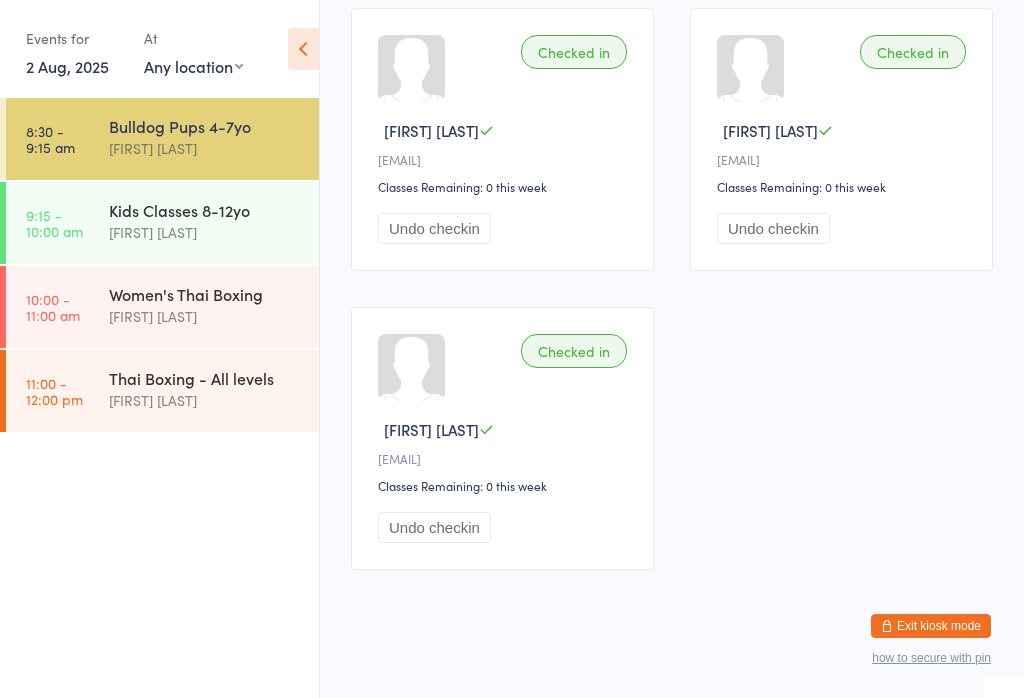 scroll, scrollTop: 618, scrollLeft: 0, axis: vertical 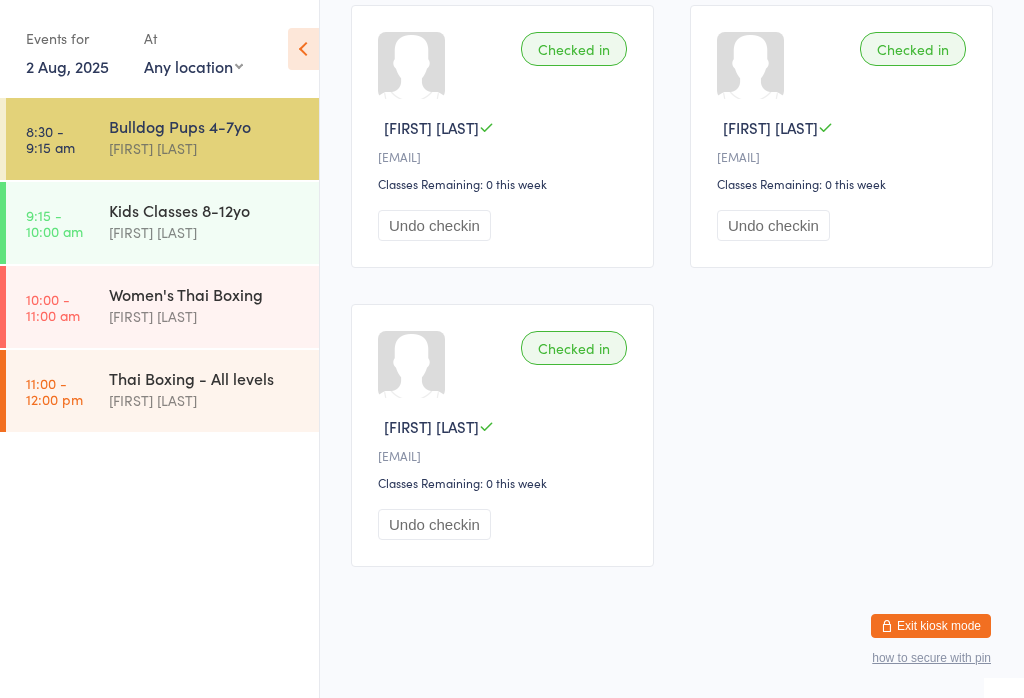 click on "Kids Classes 8-12yo" at bounding box center [205, 210] 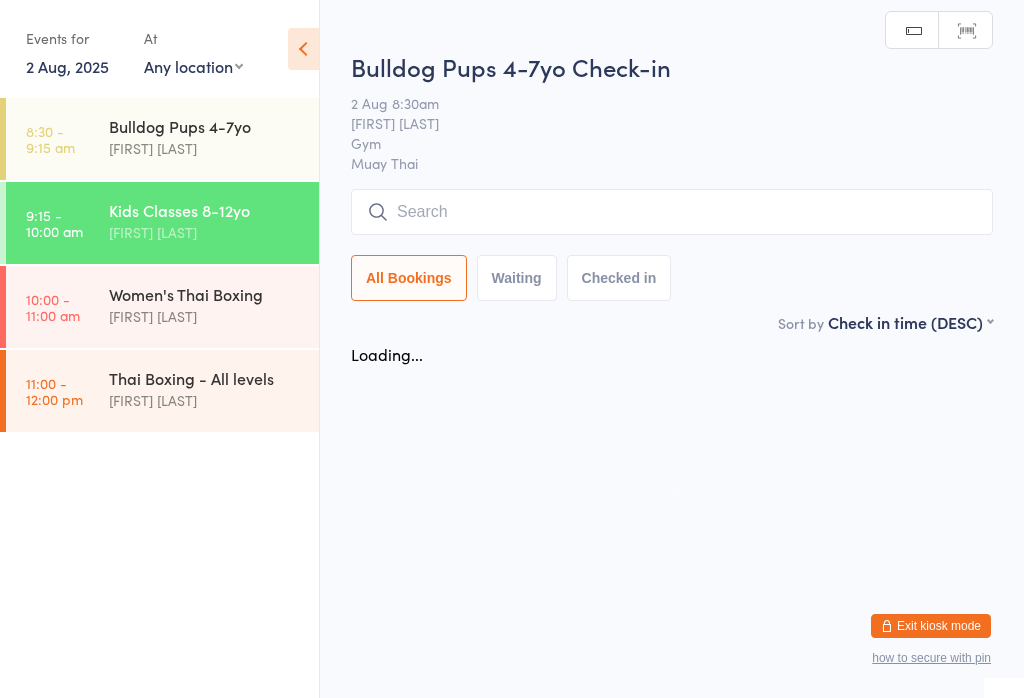 scroll, scrollTop: 0, scrollLeft: 0, axis: both 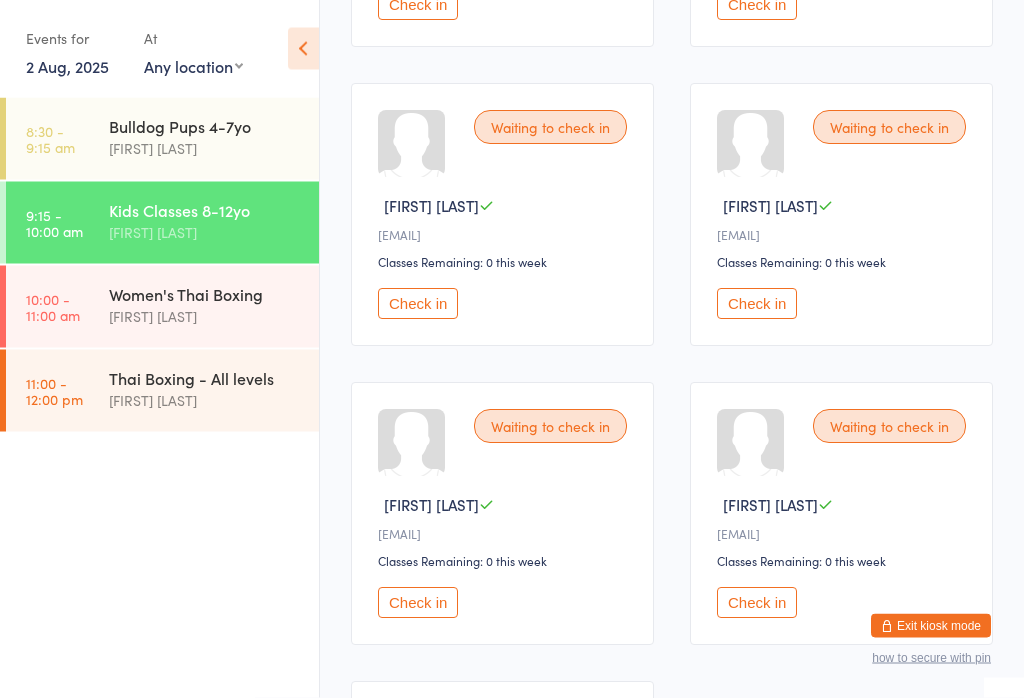 click on "Check in" at bounding box center (418, 304) 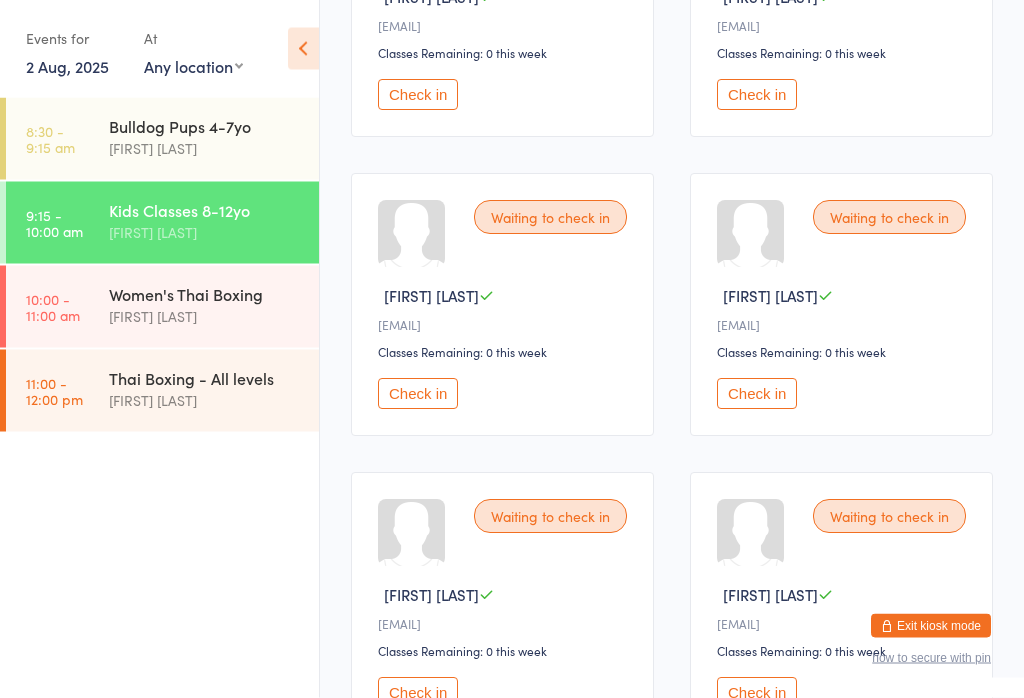 scroll, scrollTop: 1070, scrollLeft: 0, axis: vertical 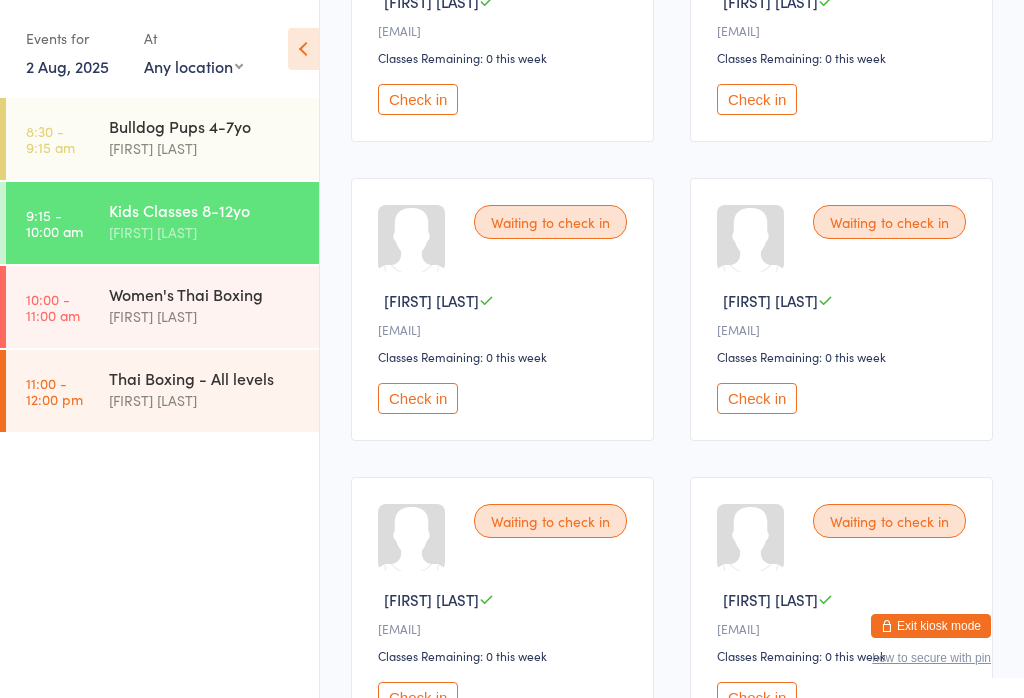 click on "Check in" at bounding box center (418, 398) 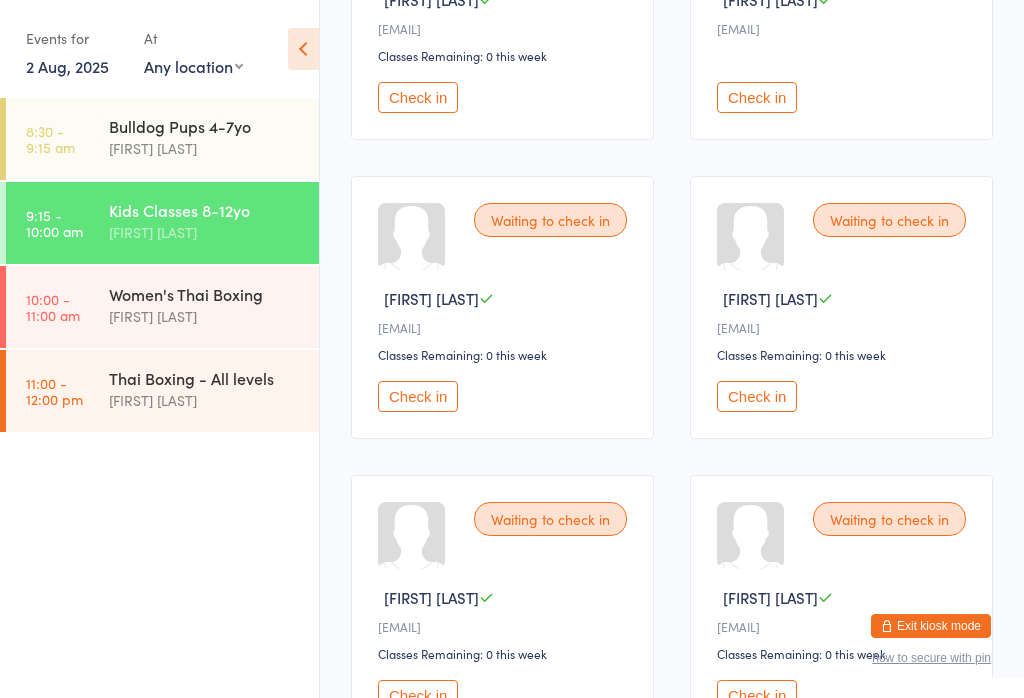scroll, scrollTop: 767, scrollLeft: 0, axis: vertical 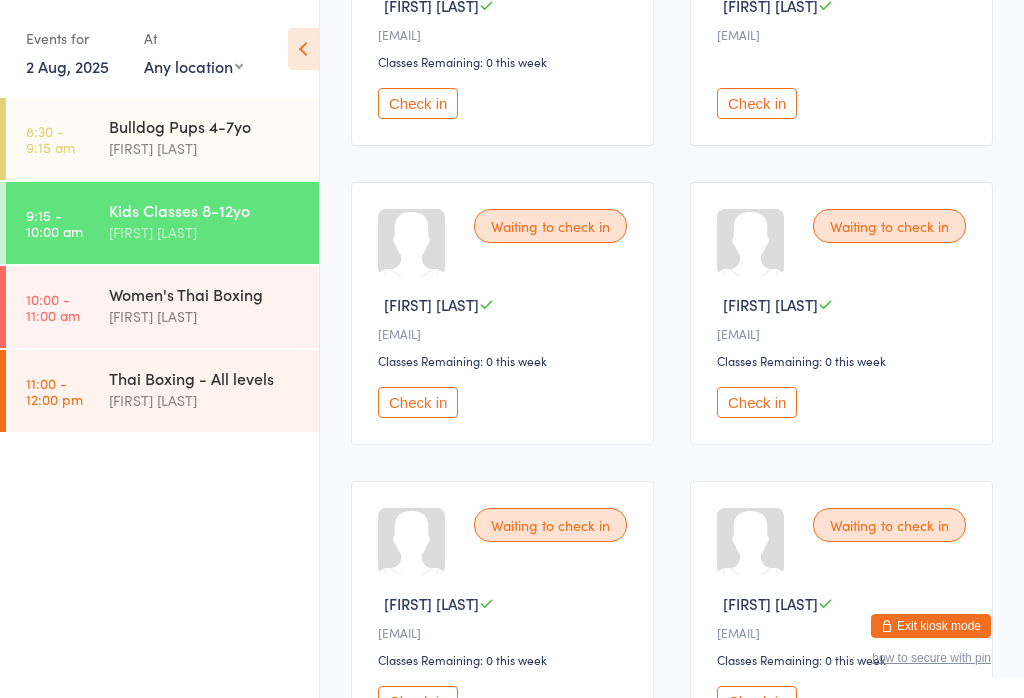 click on "Check in" at bounding box center [418, 402] 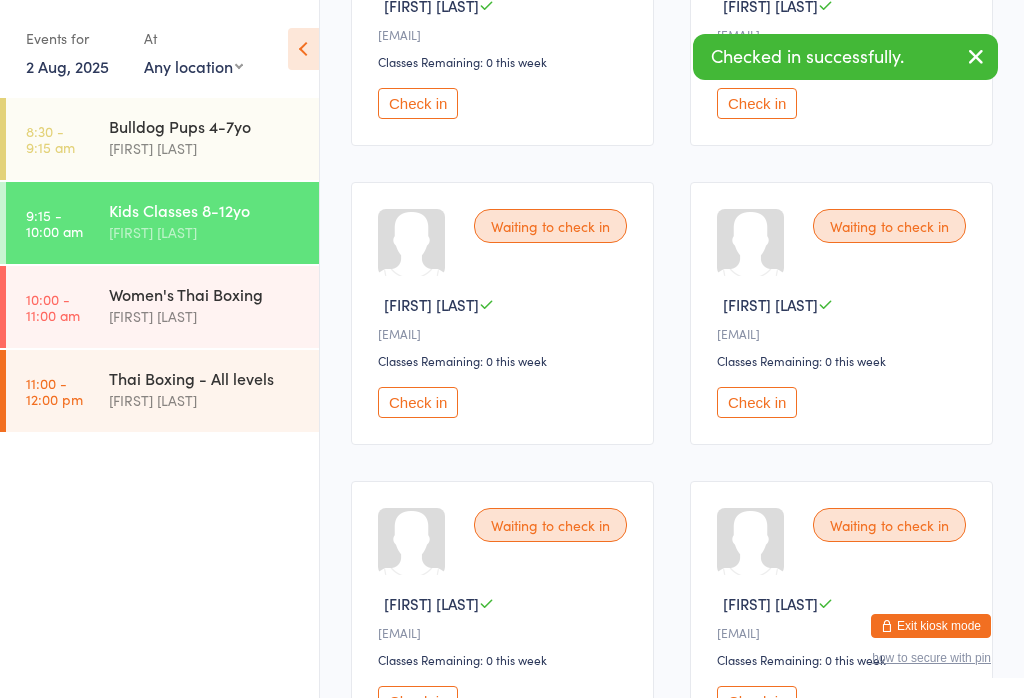 click on "Check in" at bounding box center [418, 402] 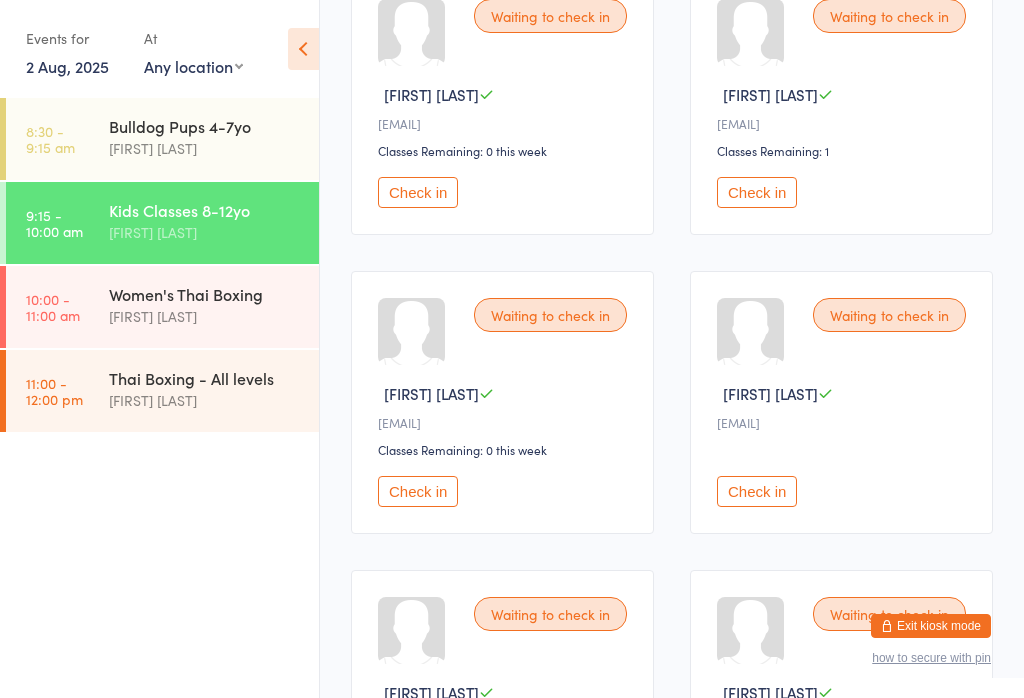 scroll, scrollTop: 357, scrollLeft: 0, axis: vertical 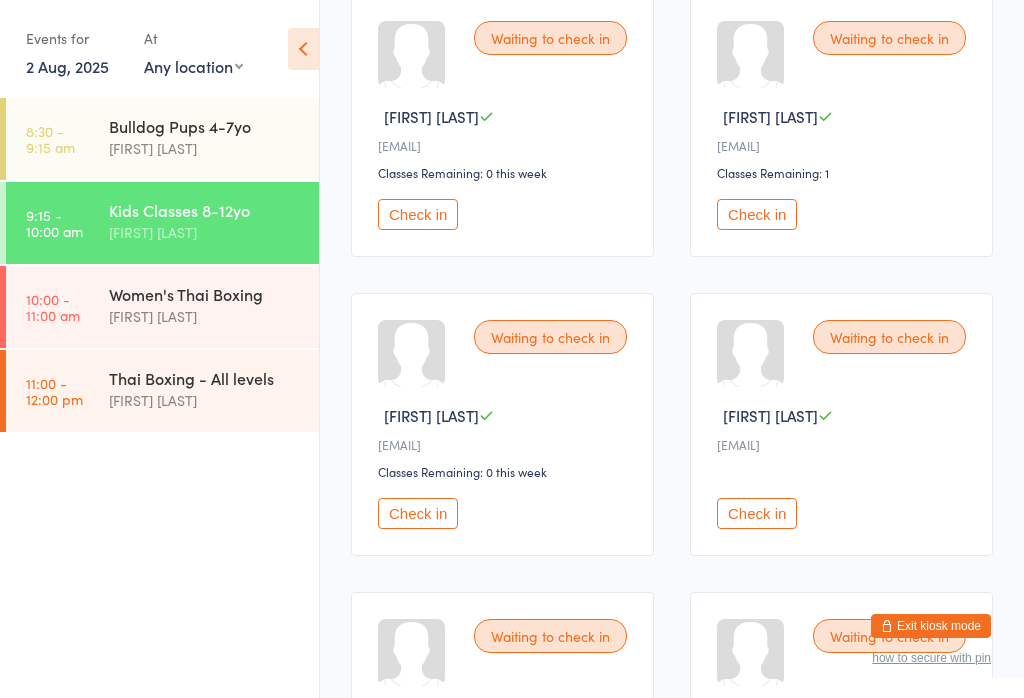 click on "Check in" at bounding box center (757, 214) 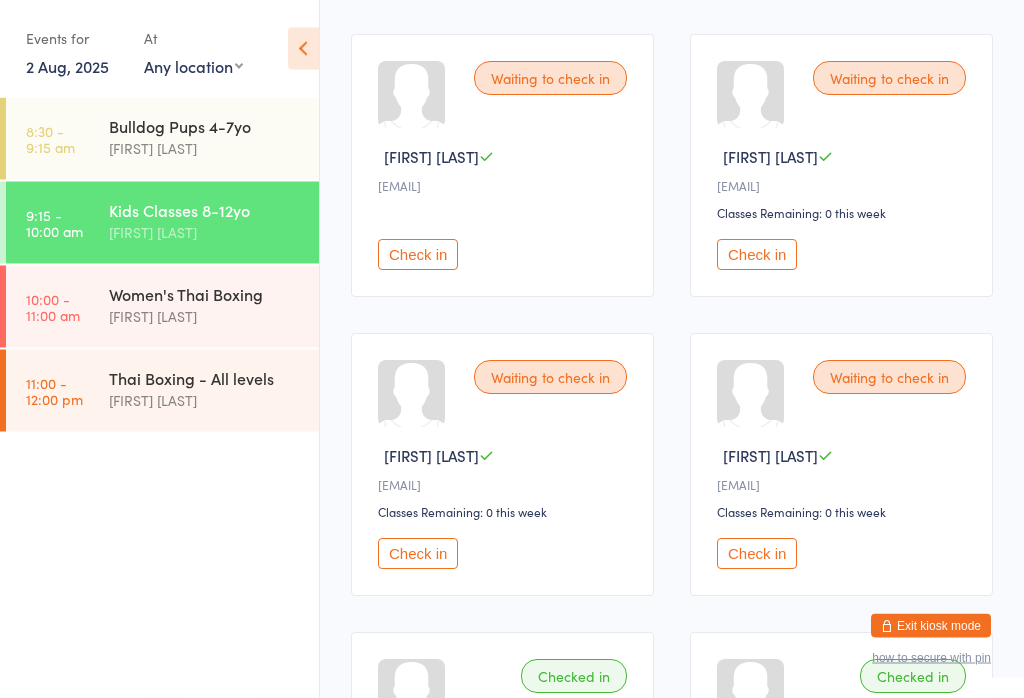 scroll, scrollTop: 616, scrollLeft: 0, axis: vertical 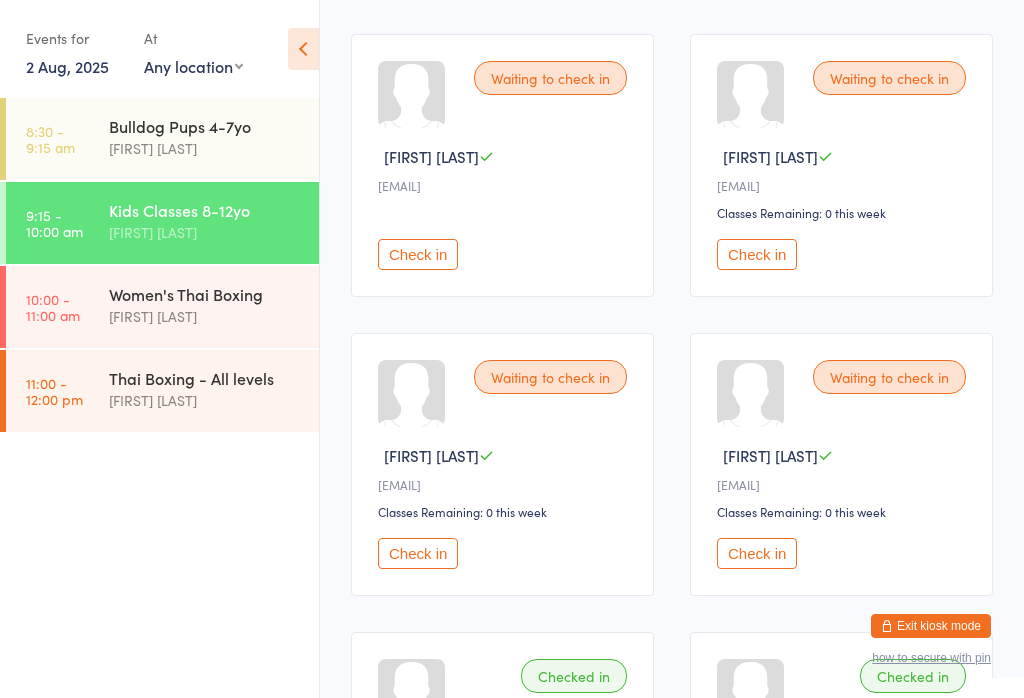 click on "Check in" at bounding box center [418, 553] 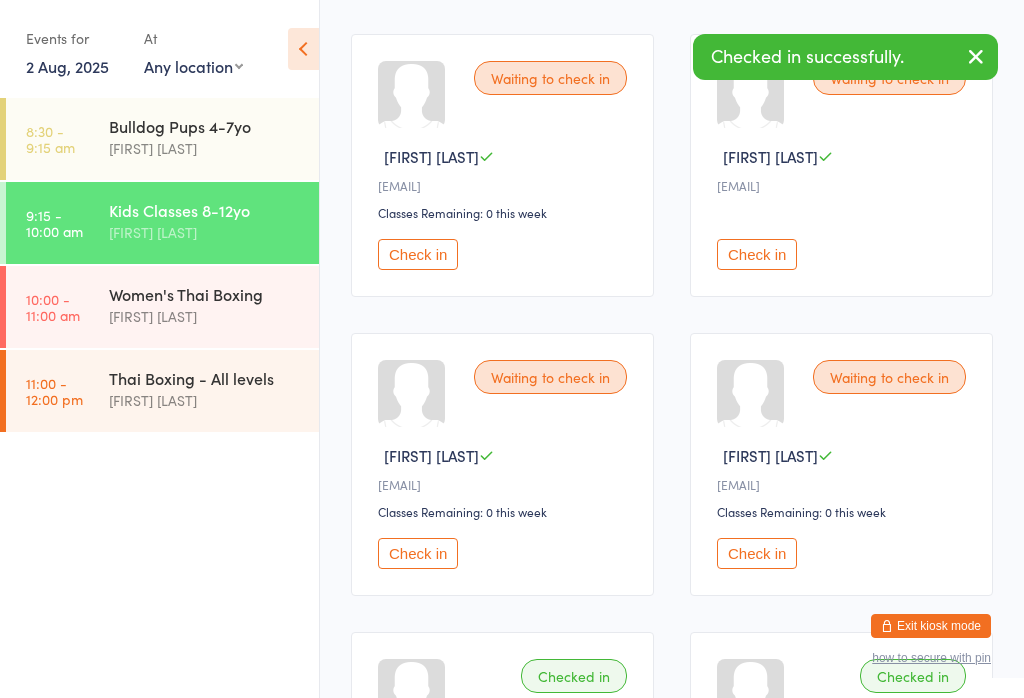 click on "Check in" at bounding box center [757, 553] 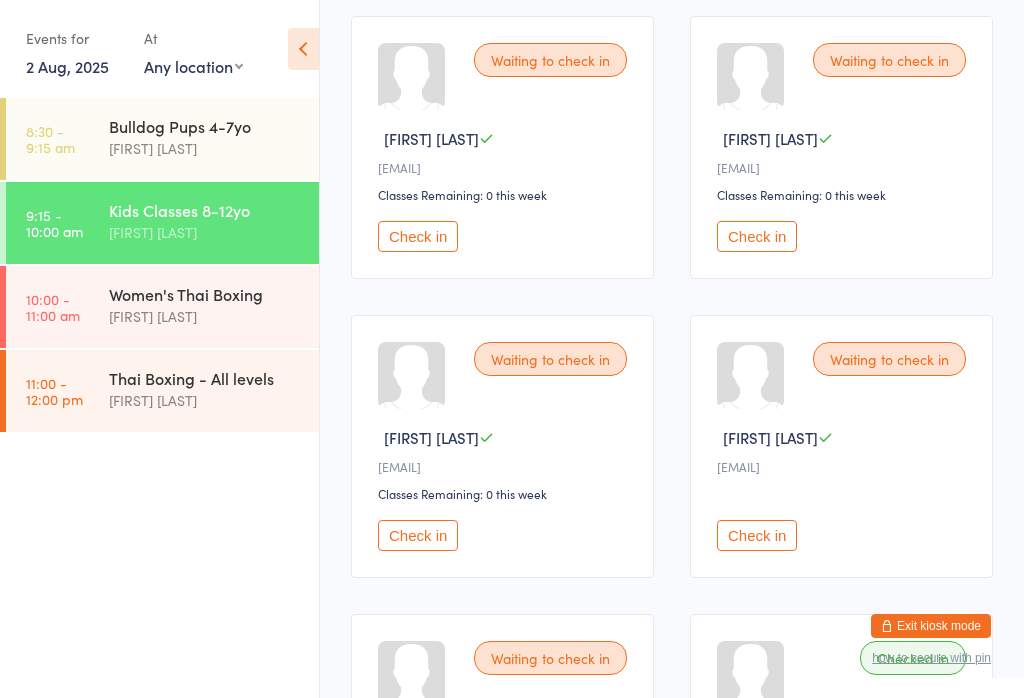scroll, scrollTop: 324, scrollLeft: 0, axis: vertical 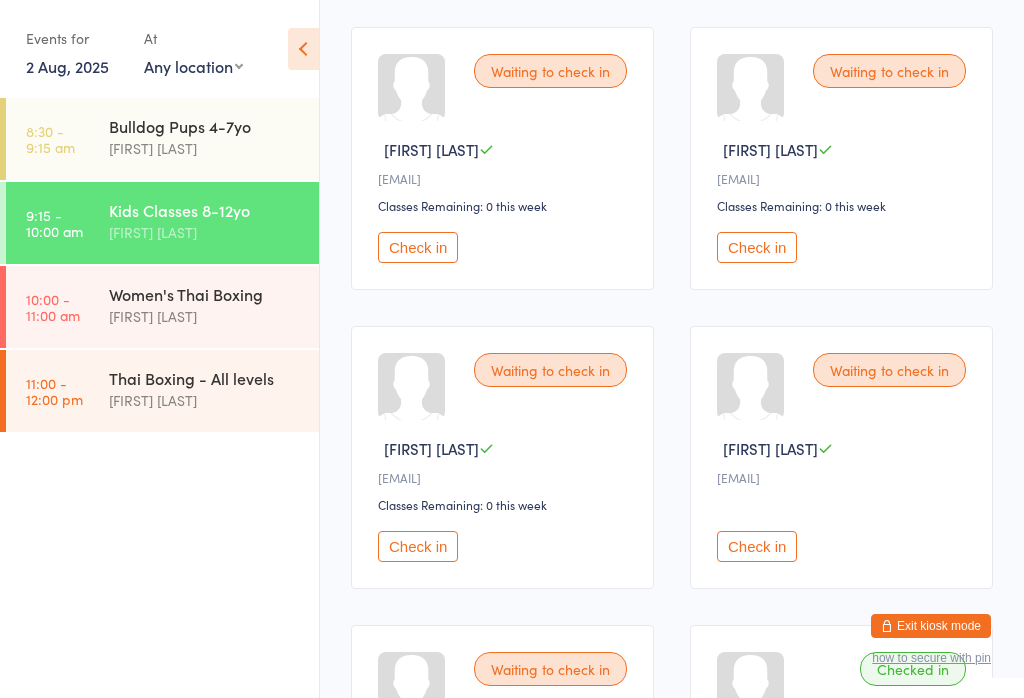 click on "Check in" at bounding box center (757, 247) 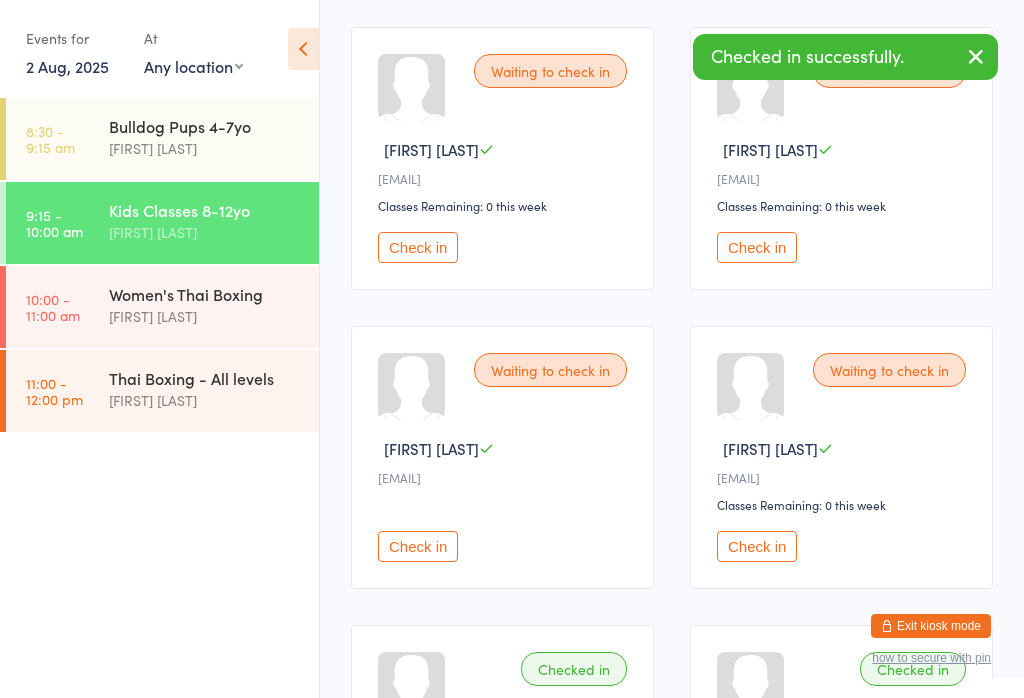 click on "Check in" at bounding box center [757, 546] 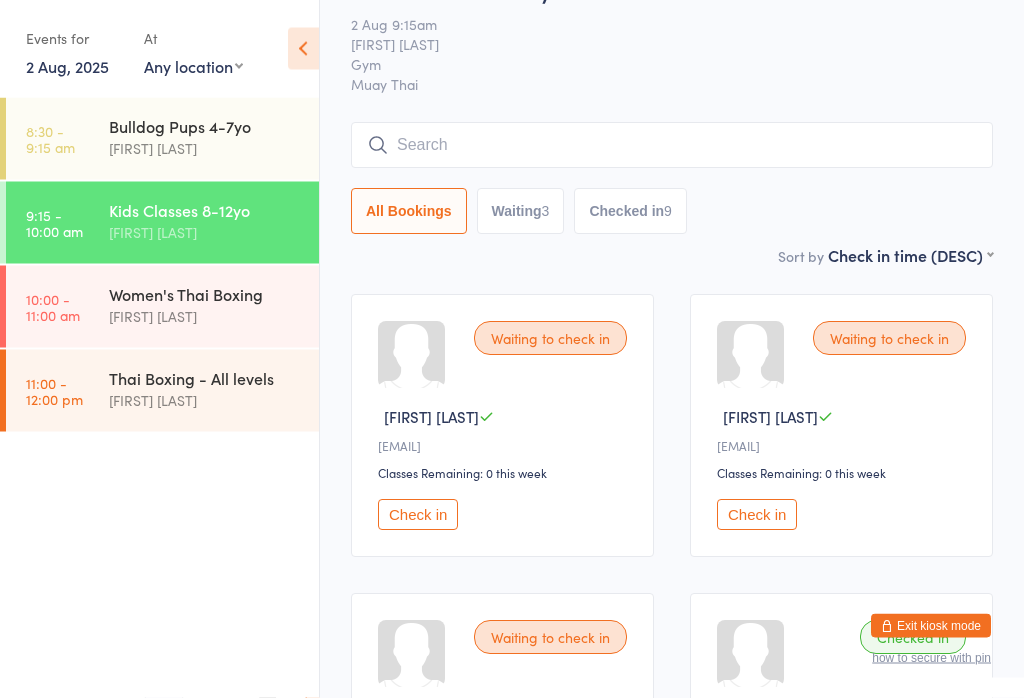 scroll, scrollTop: 0, scrollLeft: 0, axis: both 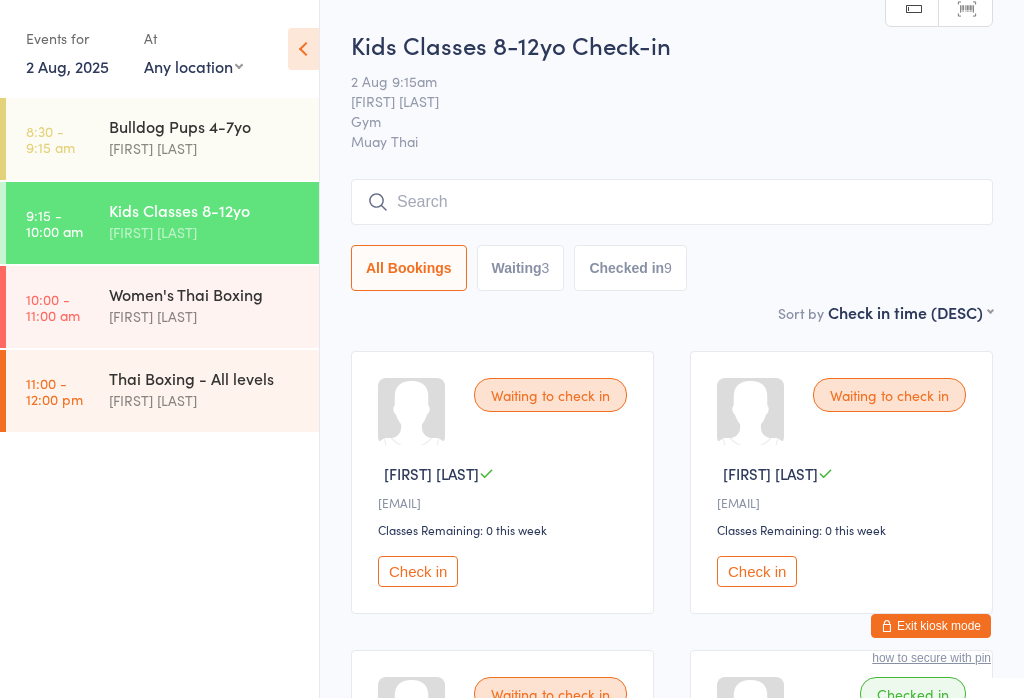 click at bounding box center [672, 202] 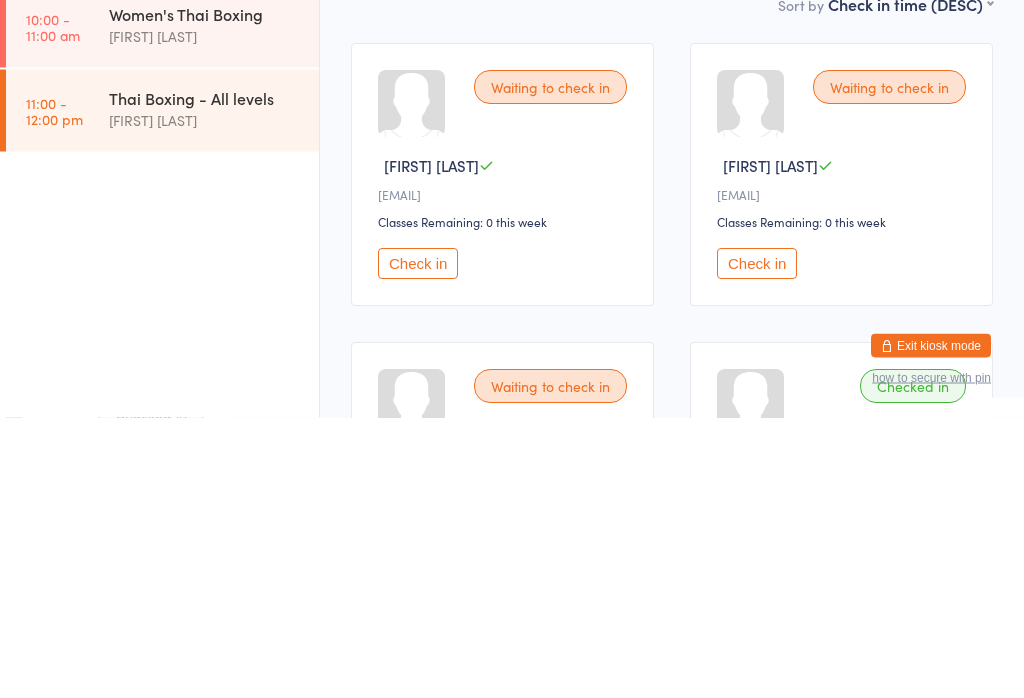 scroll, scrollTop: 29, scrollLeft: 0, axis: vertical 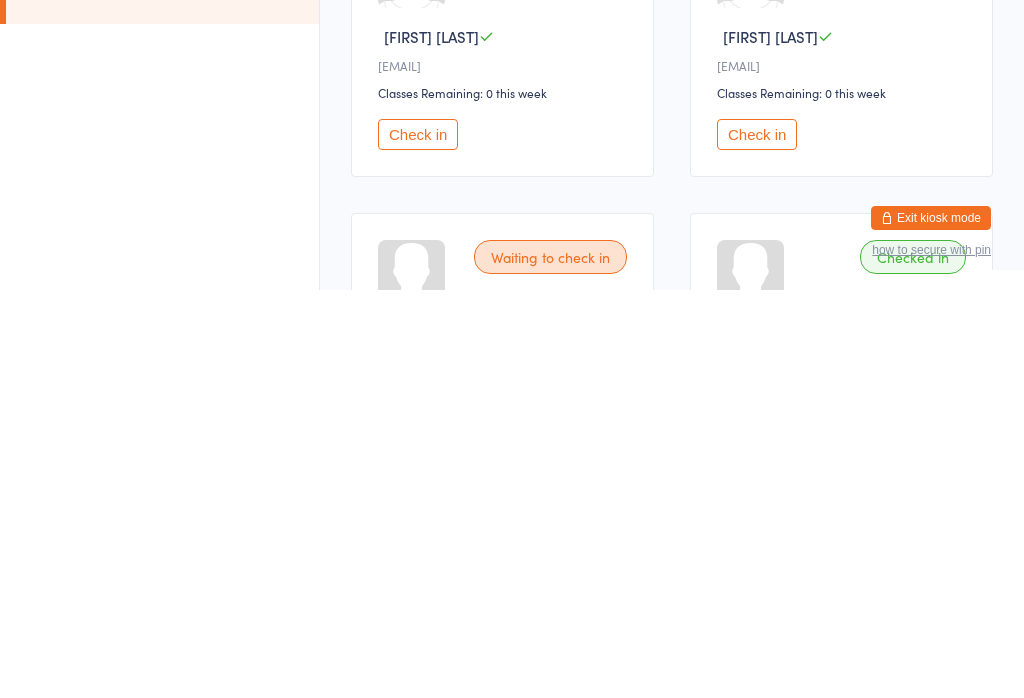 click on "8:30 - 9:15 am Bulldog Pups 4-7yo Nick Stone 9:15 - 10:00 am Kids Classes 8-12yo Nick Stone 10:00 - 11:00 am Women's Thai Boxing Nick Stone 11:00 - 12:00 pm Thai Boxing - All levels Nick Stone" at bounding box center [159, 398] 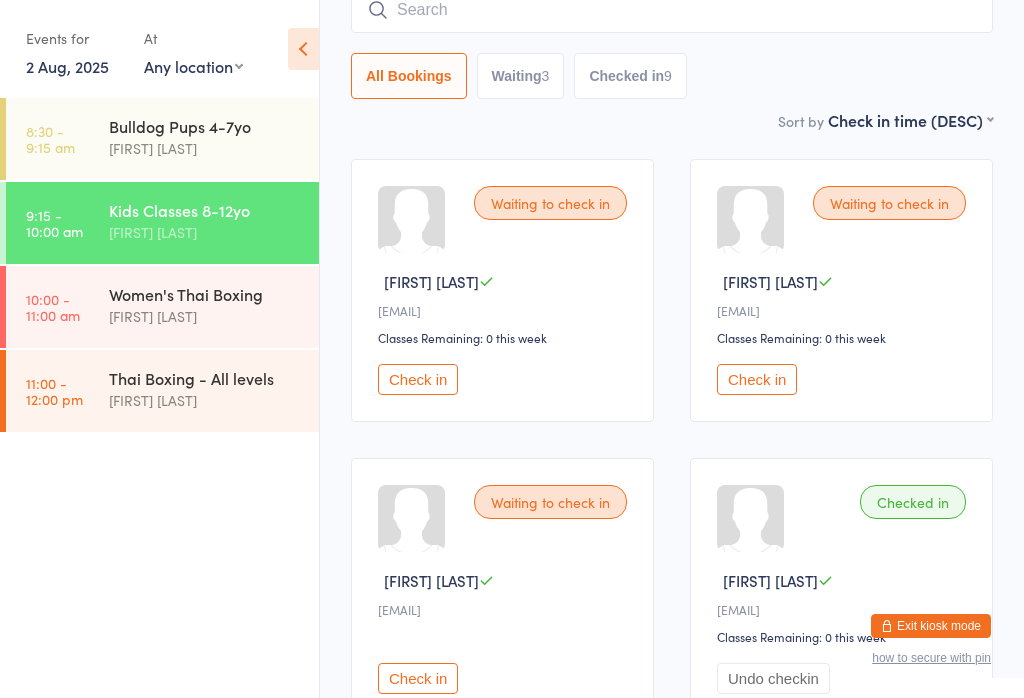 scroll, scrollTop: 163, scrollLeft: 0, axis: vertical 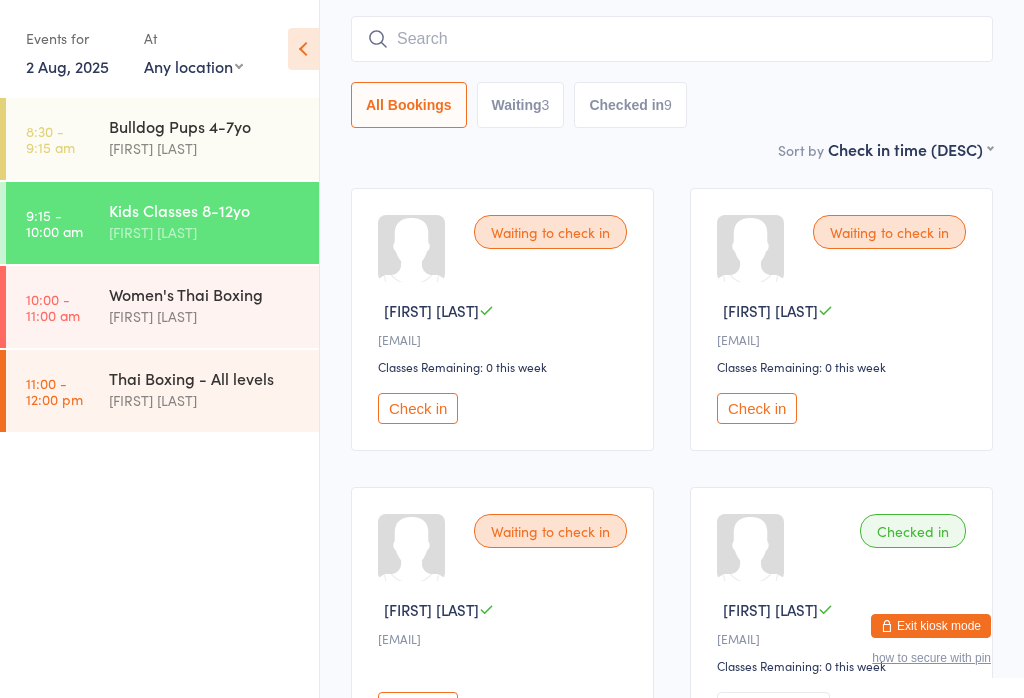 click on "Check in" at bounding box center [418, 408] 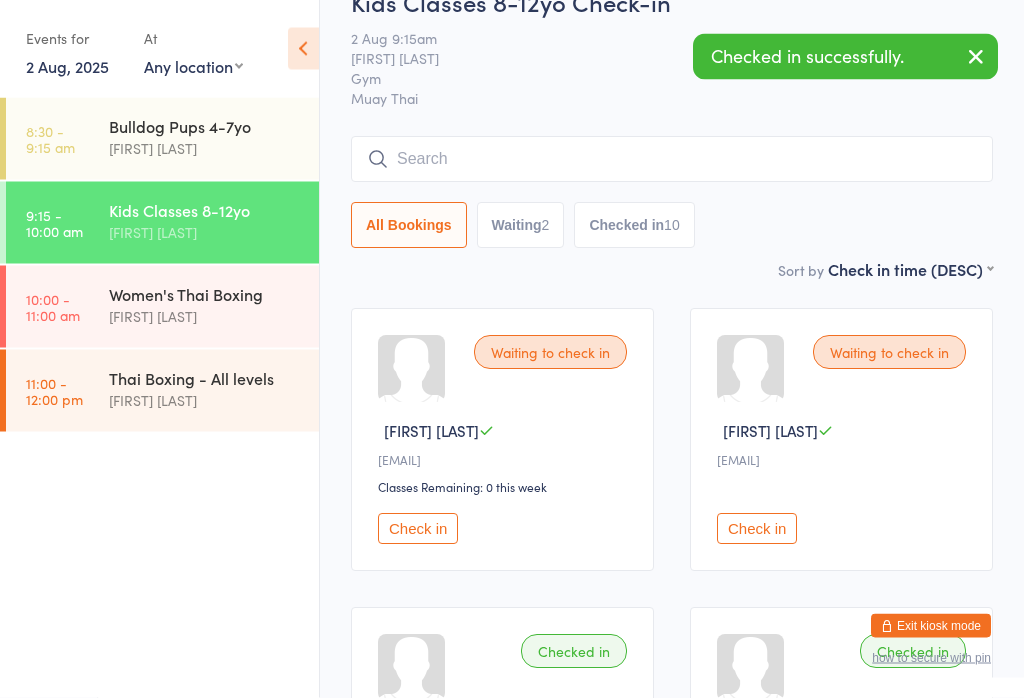scroll, scrollTop: 0, scrollLeft: 0, axis: both 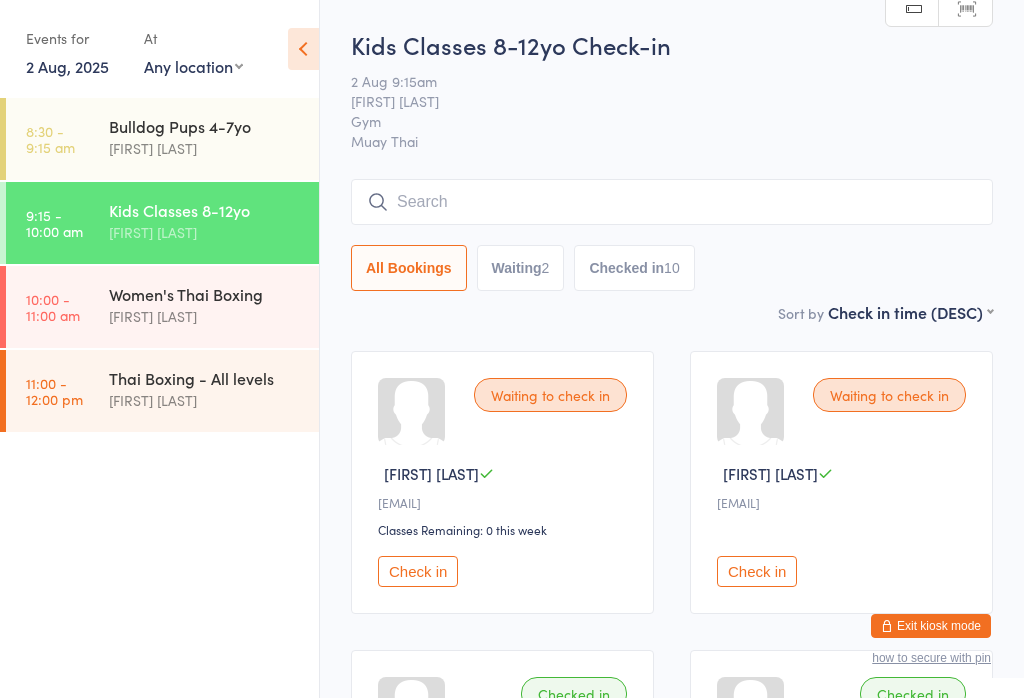 click on "Check in" at bounding box center (418, 571) 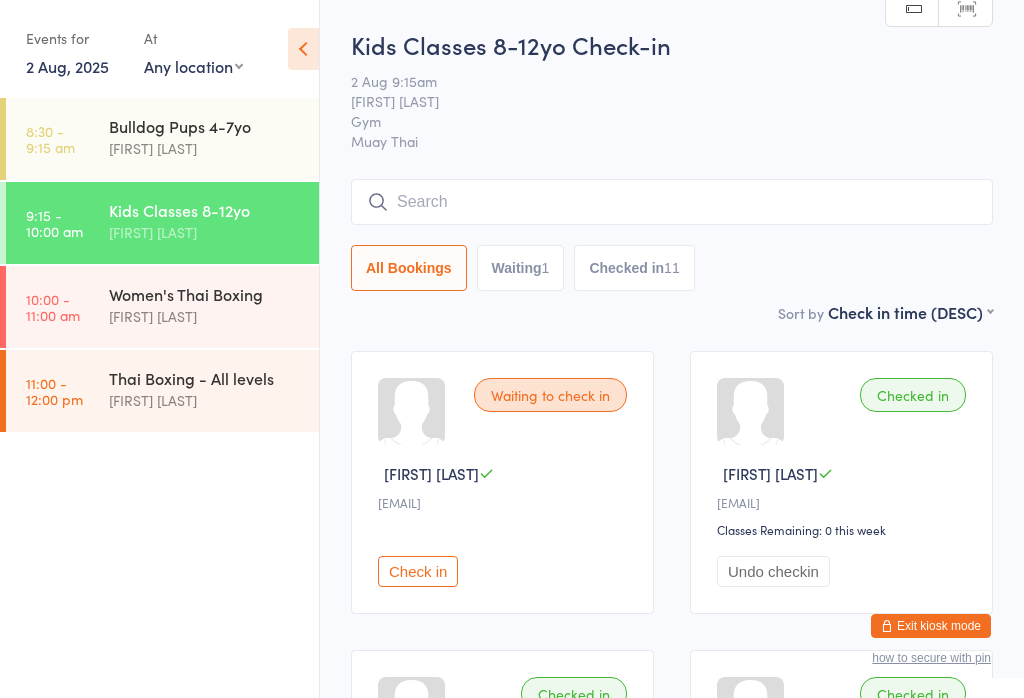 click on "Exit kiosk mode" at bounding box center (931, 626) 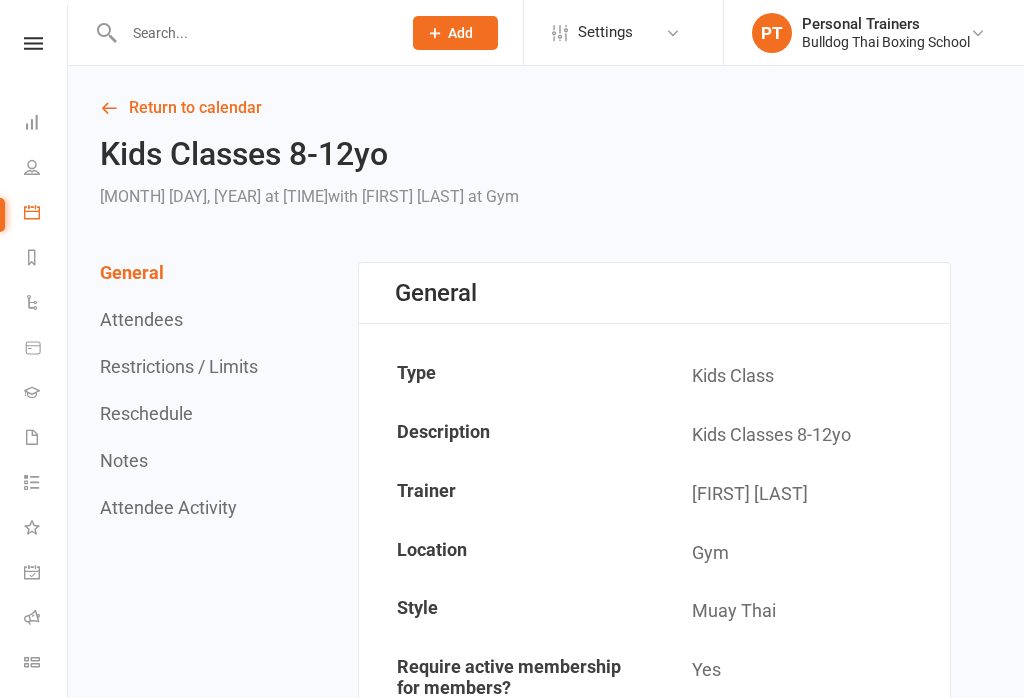 scroll, scrollTop: 0, scrollLeft: 0, axis: both 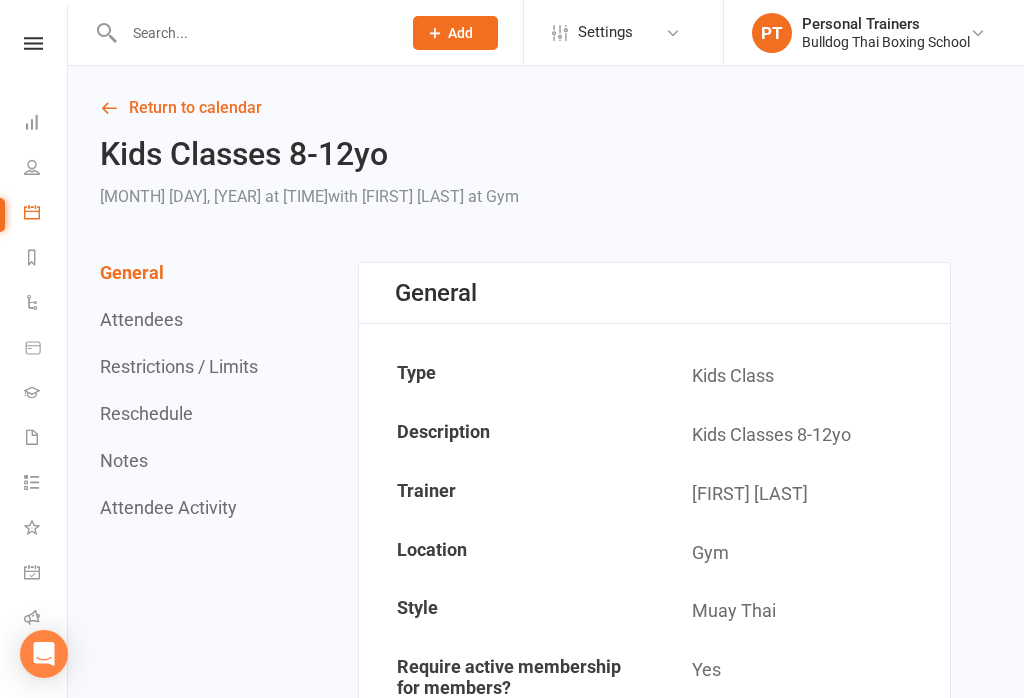 click on "Add" 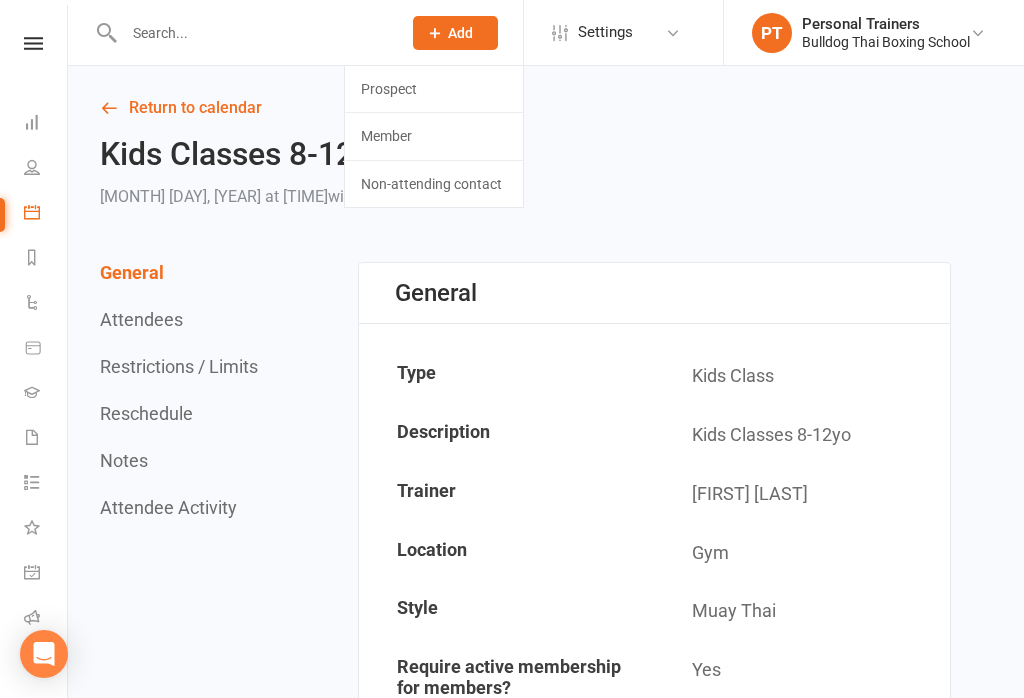 click on "Prospect" 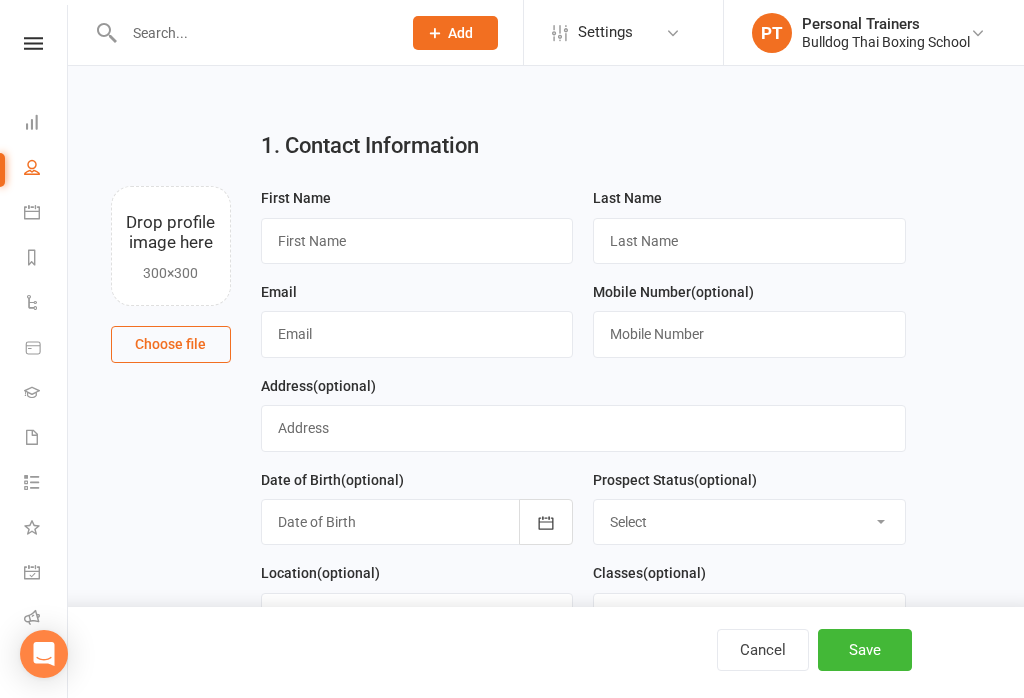 scroll, scrollTop: 0, scrollLeft: 0, axis: both 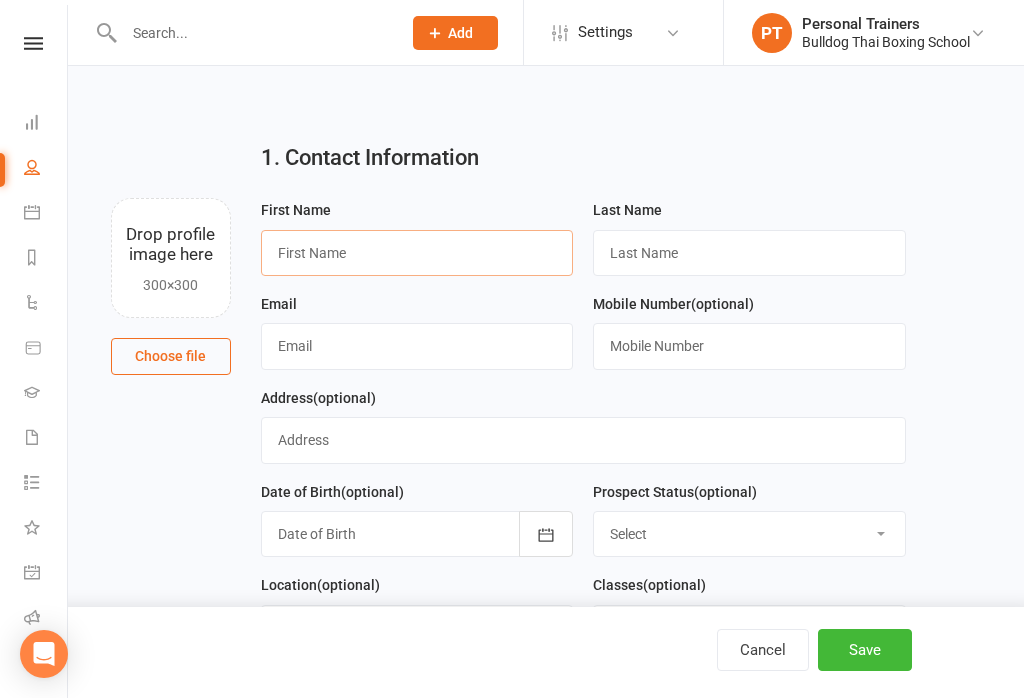 click at bounding box center (417, 253) 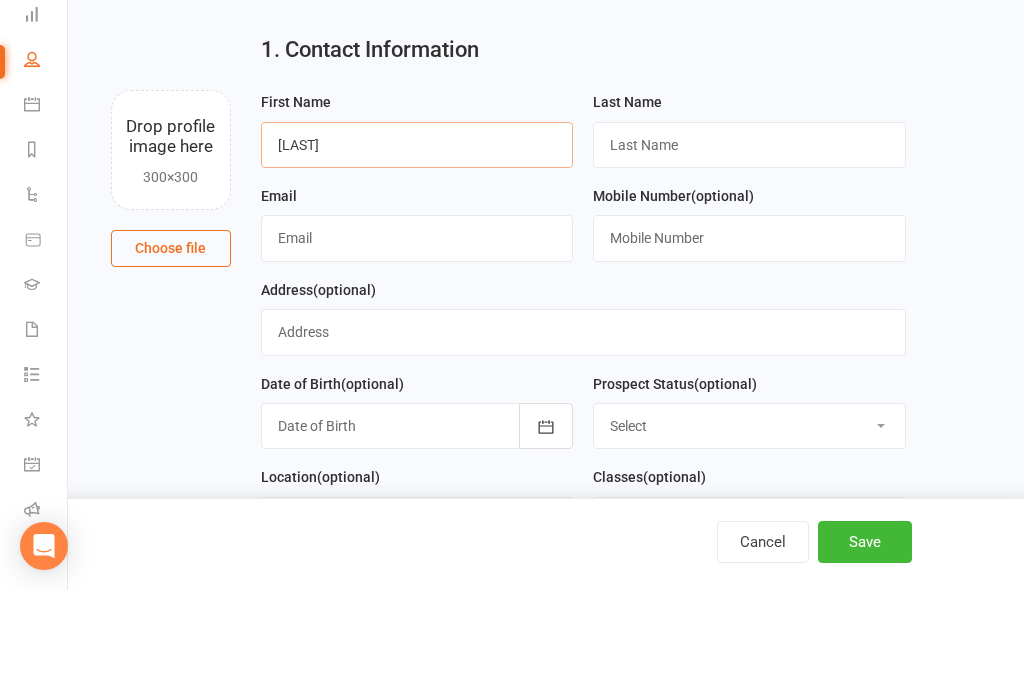 type on "[LAST]" 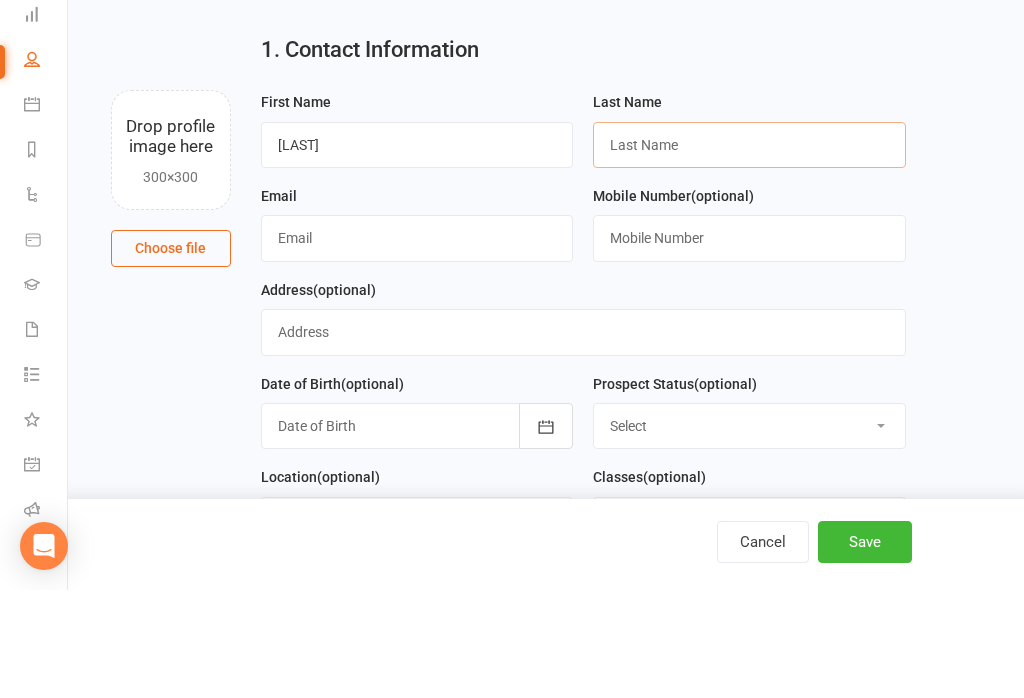 click at bounding box center (749, 253) 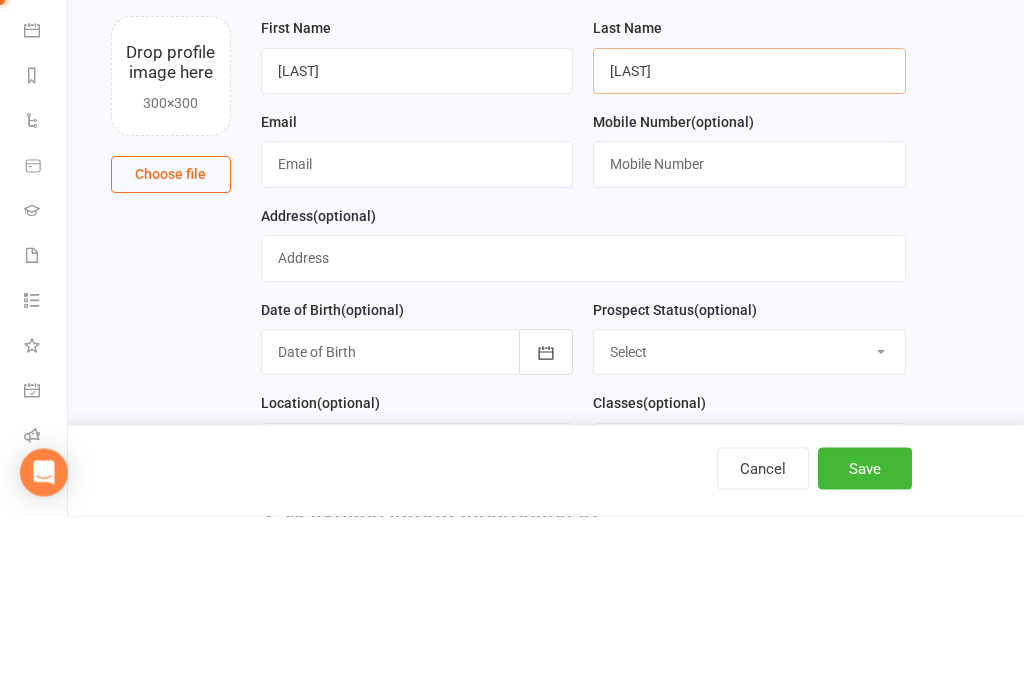 type on "[LAST]" 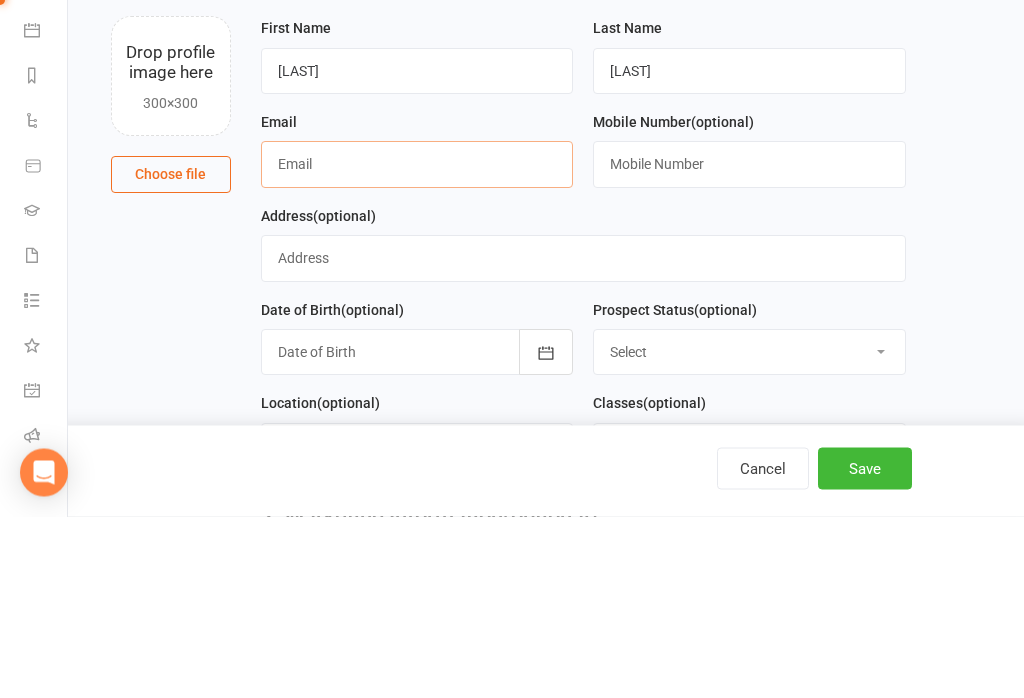 click at bounding box center (417, 346) 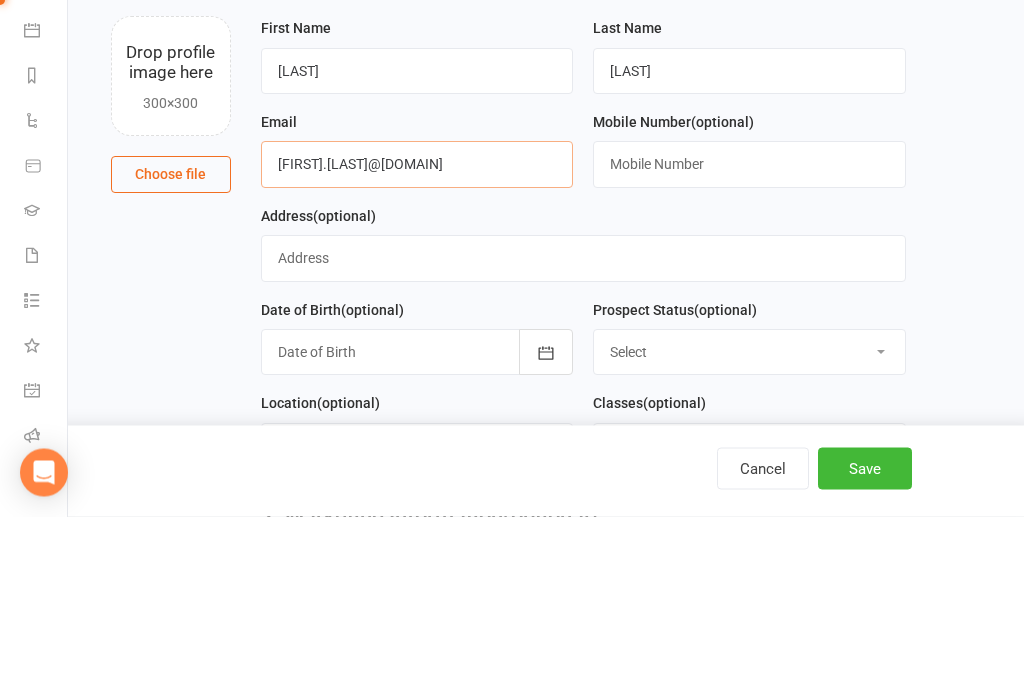 type on "[FIRST].[LAST]@[DOMAIN]" 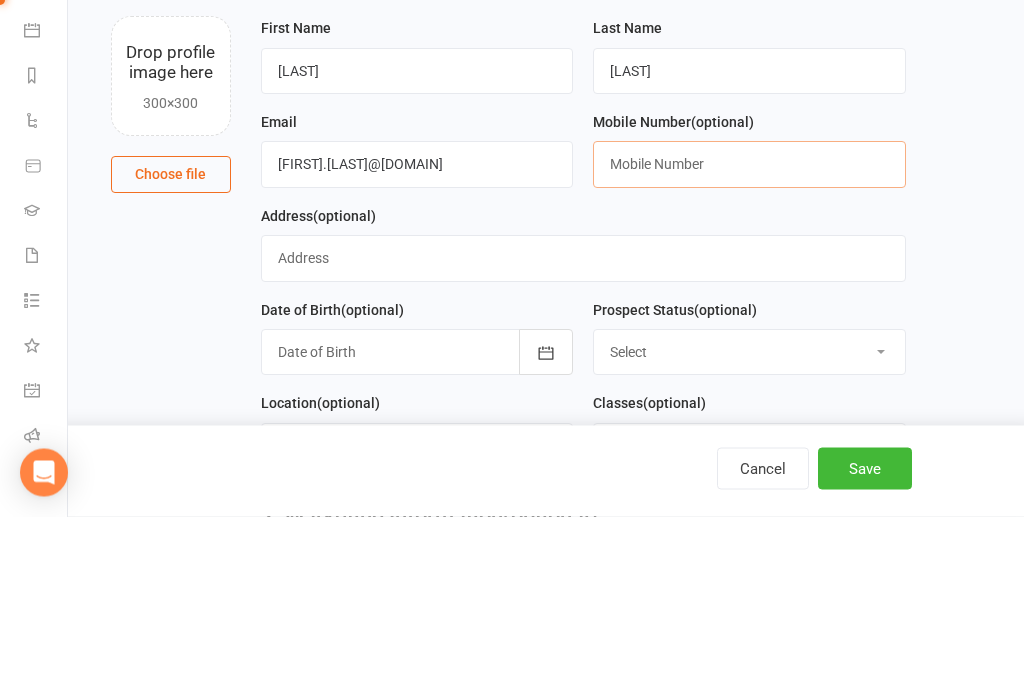 click at bounding box center (749, 346) 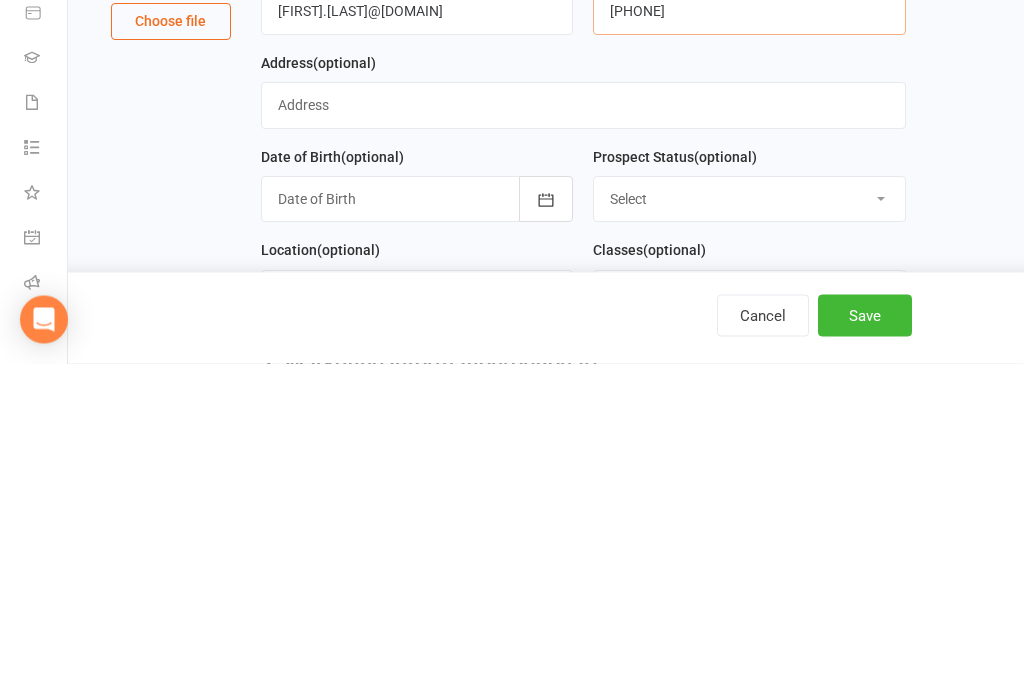 type on "[PHONE]" 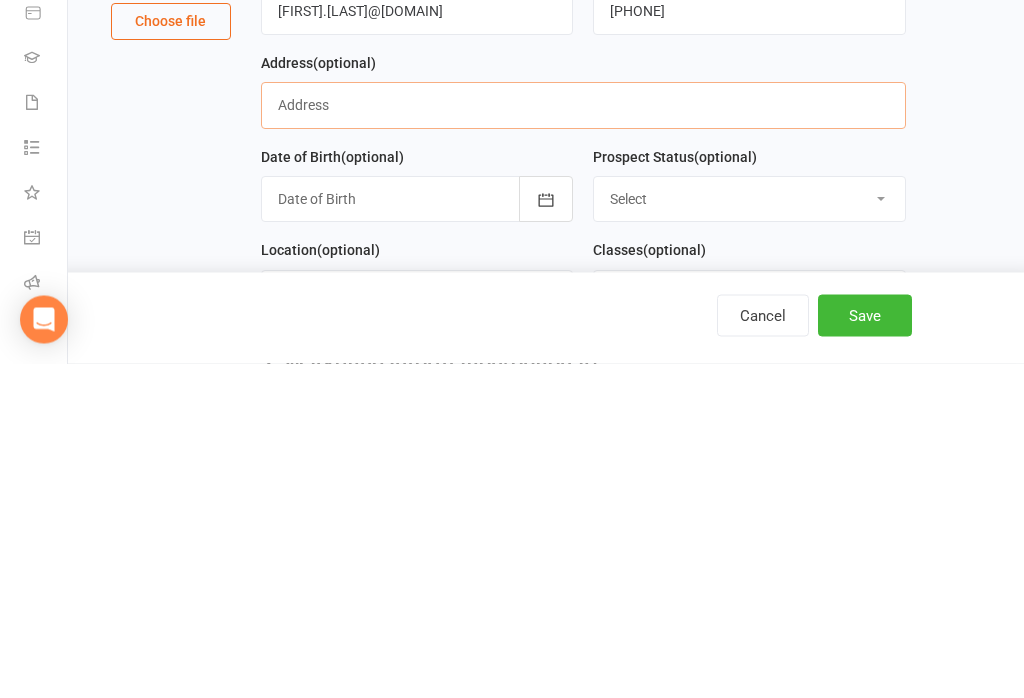 click at bounding box center [583, 440] 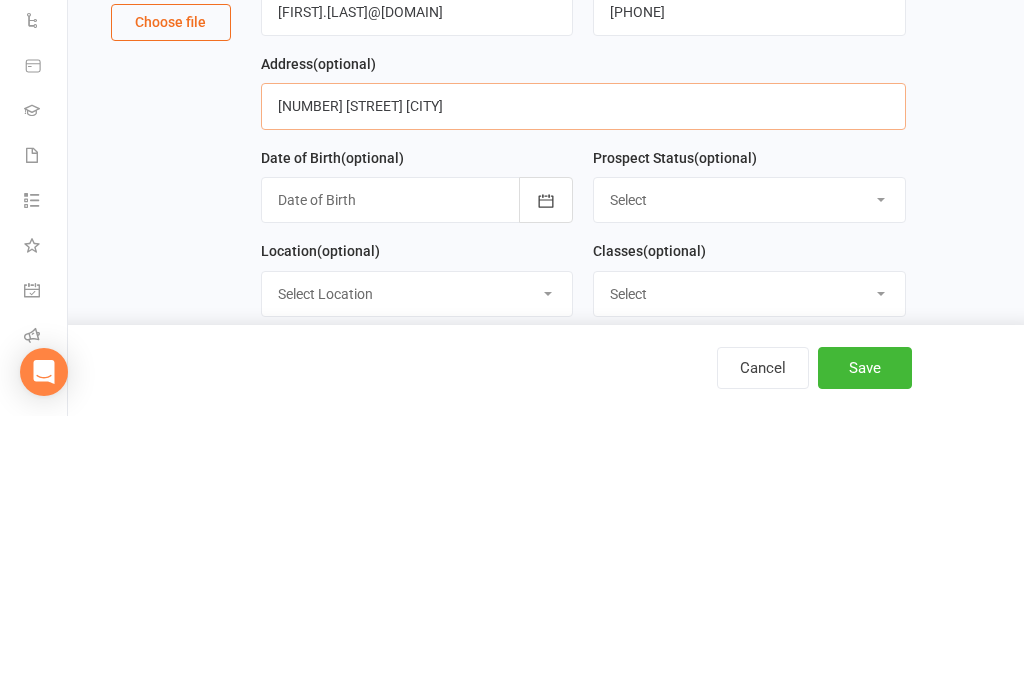 scroll, scrollTop: 53, scrollLeft: 0, axis: vertical 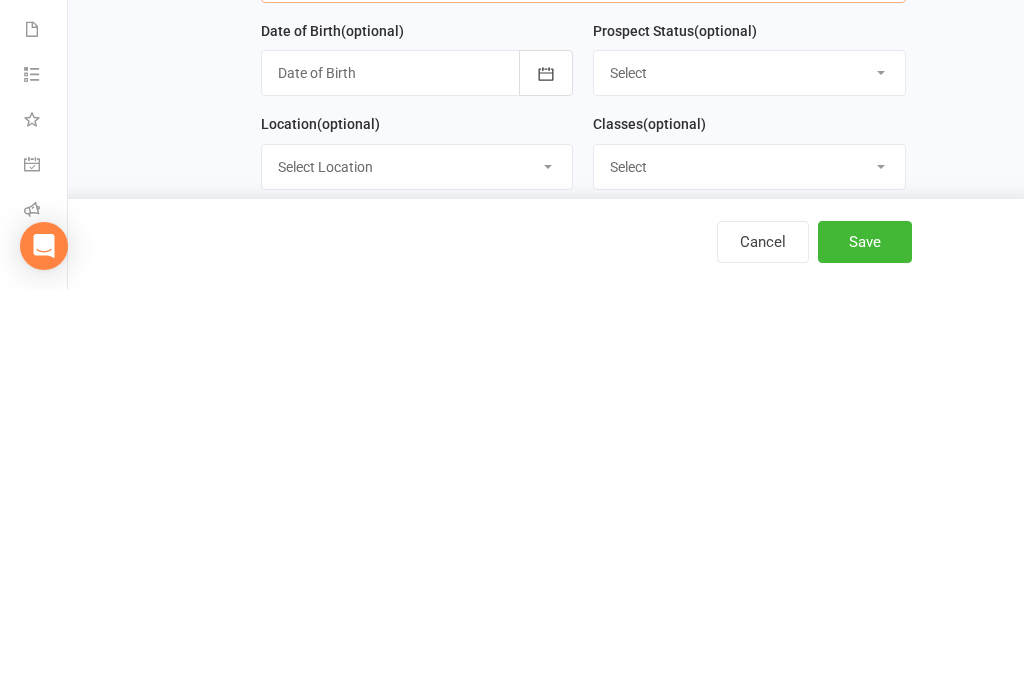 type on "[NUMBER] [STREET] [CITY]" 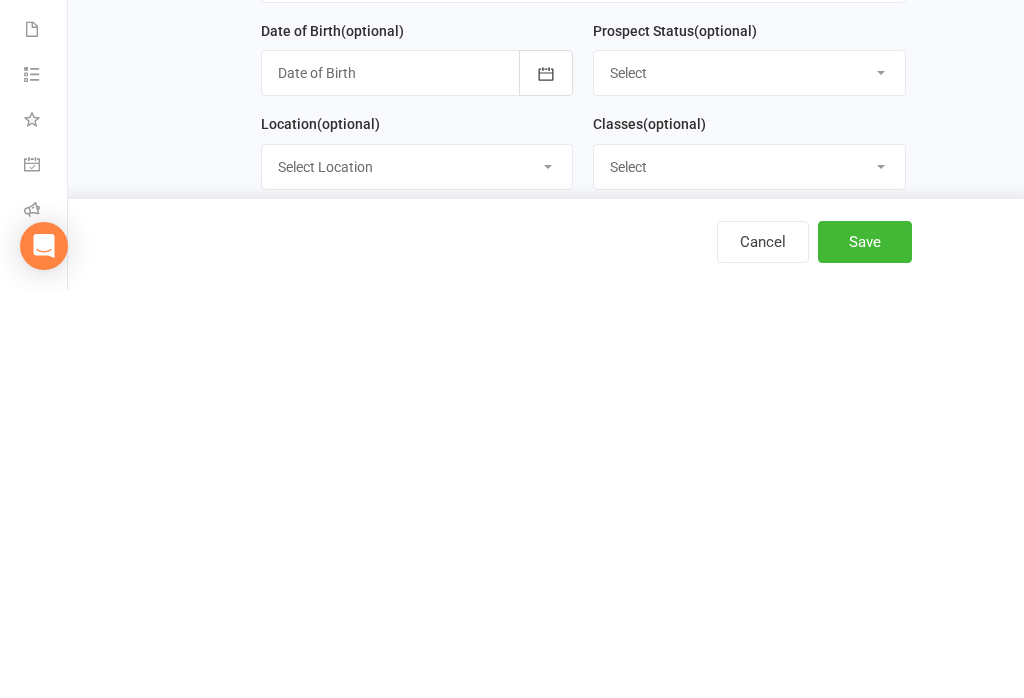 click on "Select Initial Contact Follow-up Call Follow-up Email Almost Ready Not Ready Not interested 28 Day FB Lead 7 day plus PT 28 Day FB -  No answer 28 Day FB - Contacted - Not booked 28 Day FB - Booked a call 28 Day FB - Pending 28 day FB - Loss KIDS LEAD" at bounding box center [749, 481] 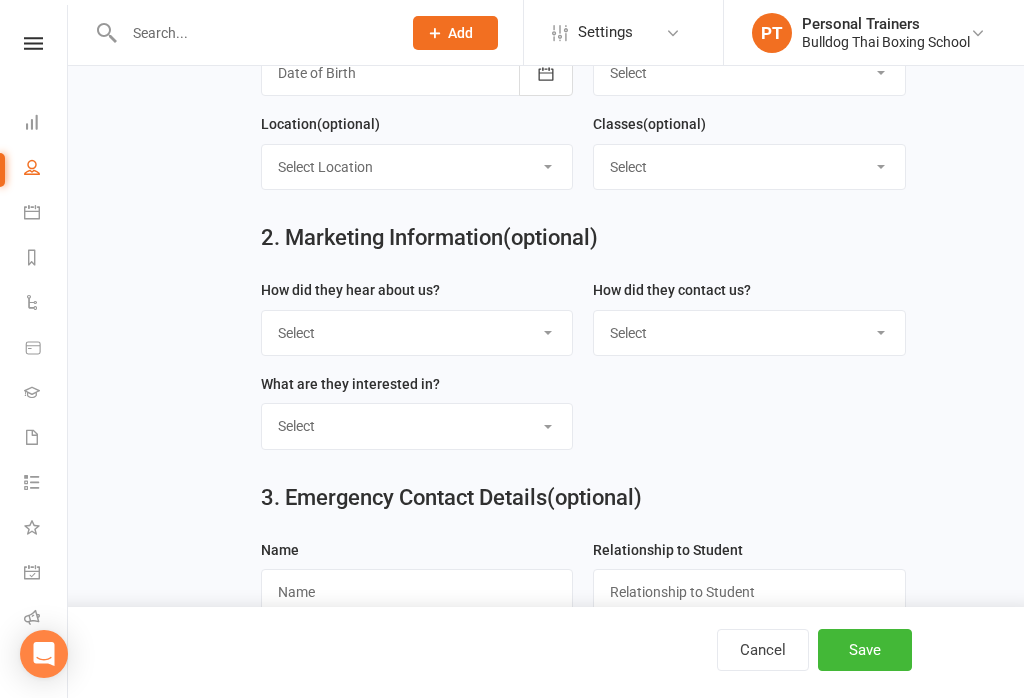 click on "Select Location Gym" at bounding box center [417, 167] 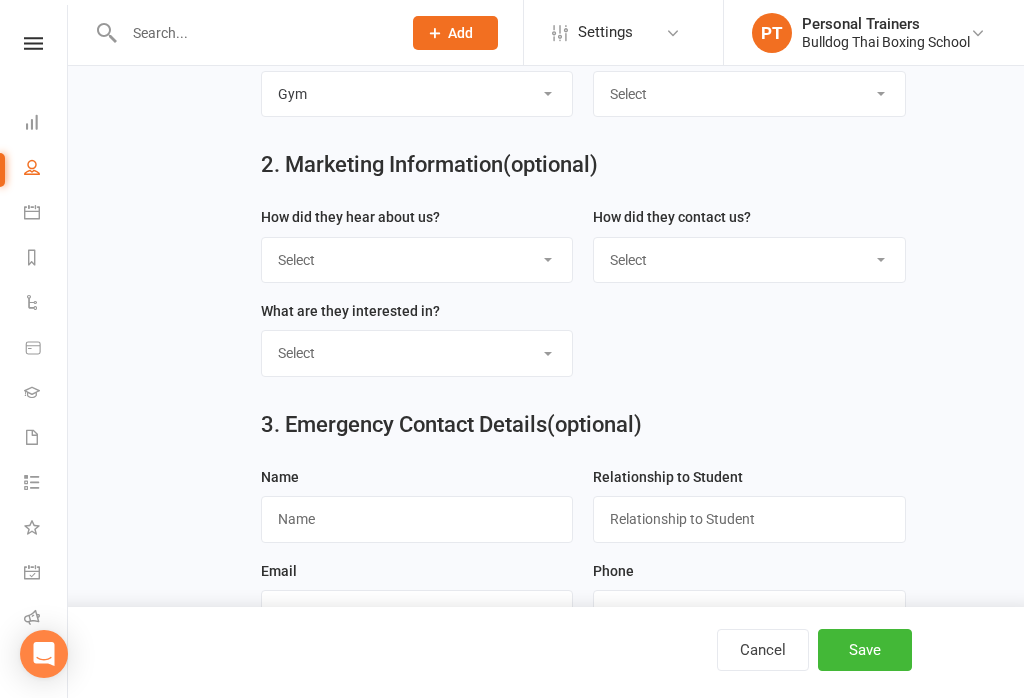 scroll, scrollTop: 536, scrollLeft: 0, axis: vertical 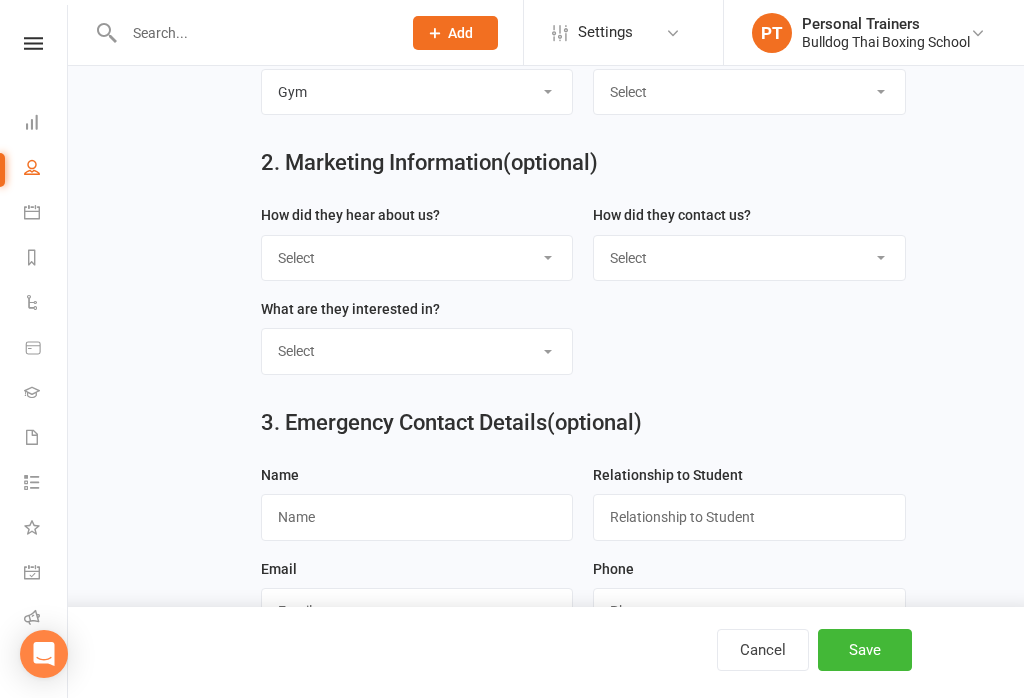 click on "Select Google Through A Friend Poster Magazine Walk by Letter Box Drop Facebook Instagram" at bounding box center [417, 258] 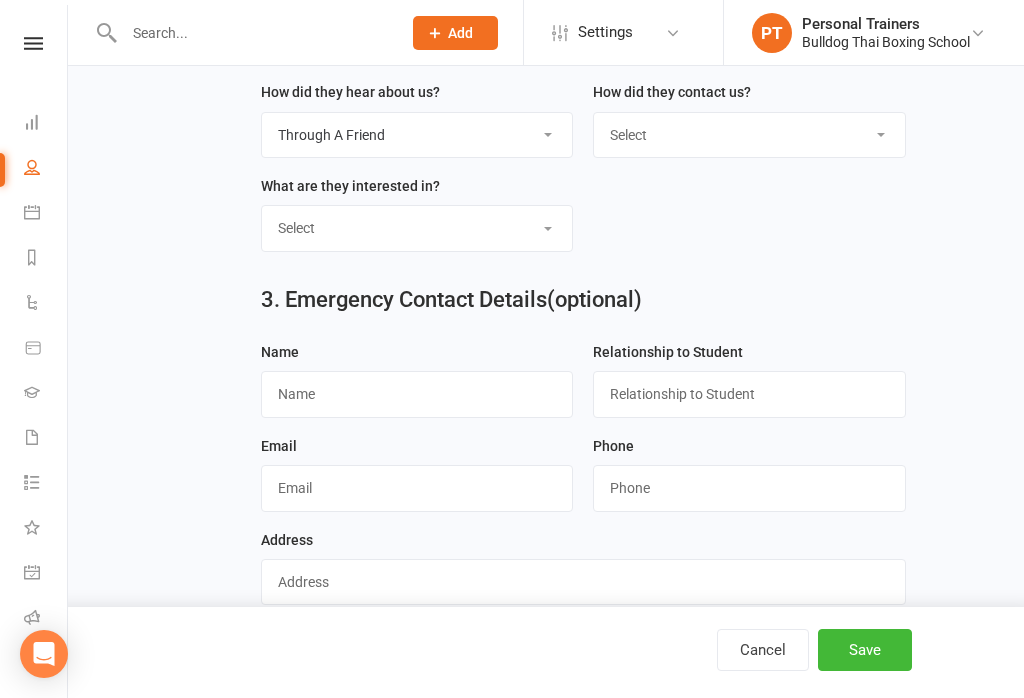 scroll, scrollTop: 664, scrollLeft: 0, axis: vertical 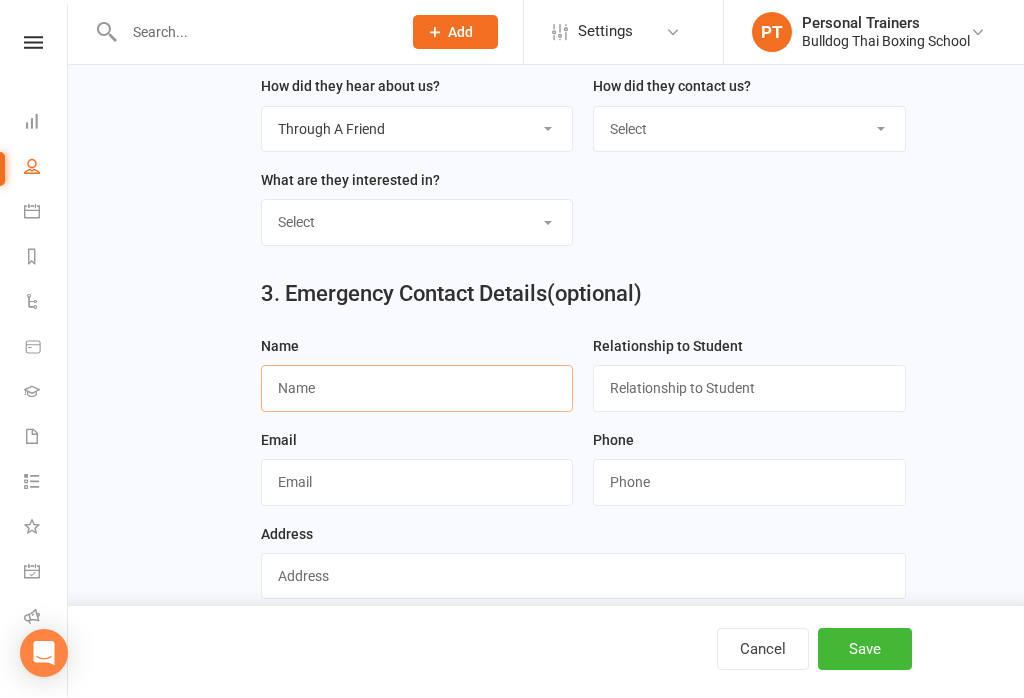 click at bounding box center [417, 389] 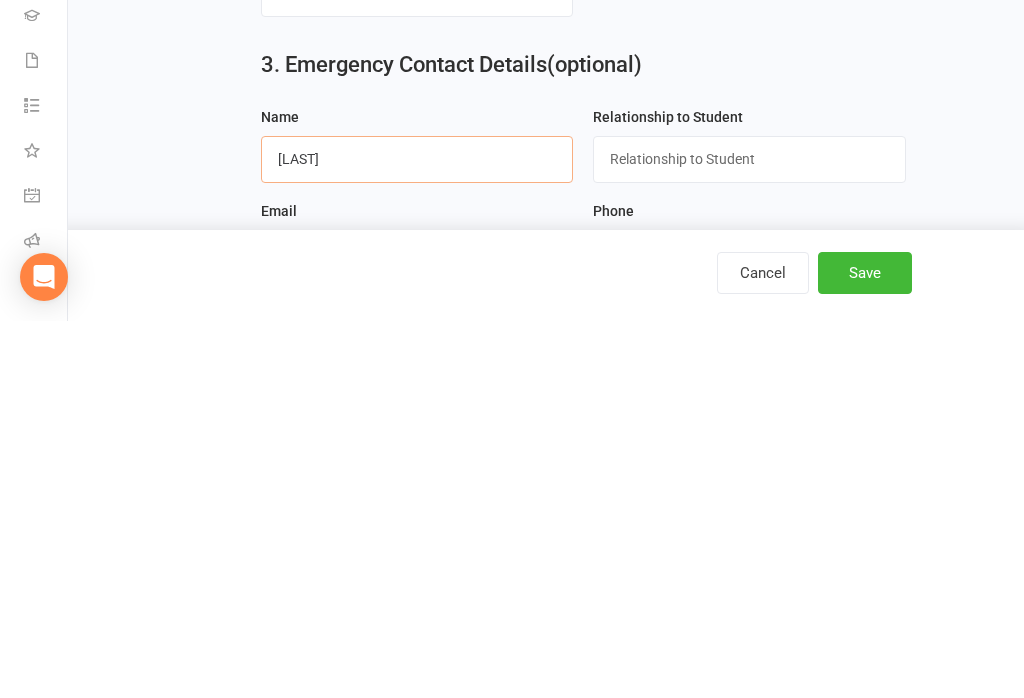 scroll, scrollTop: 0, scrollLeft: 0, axis: both 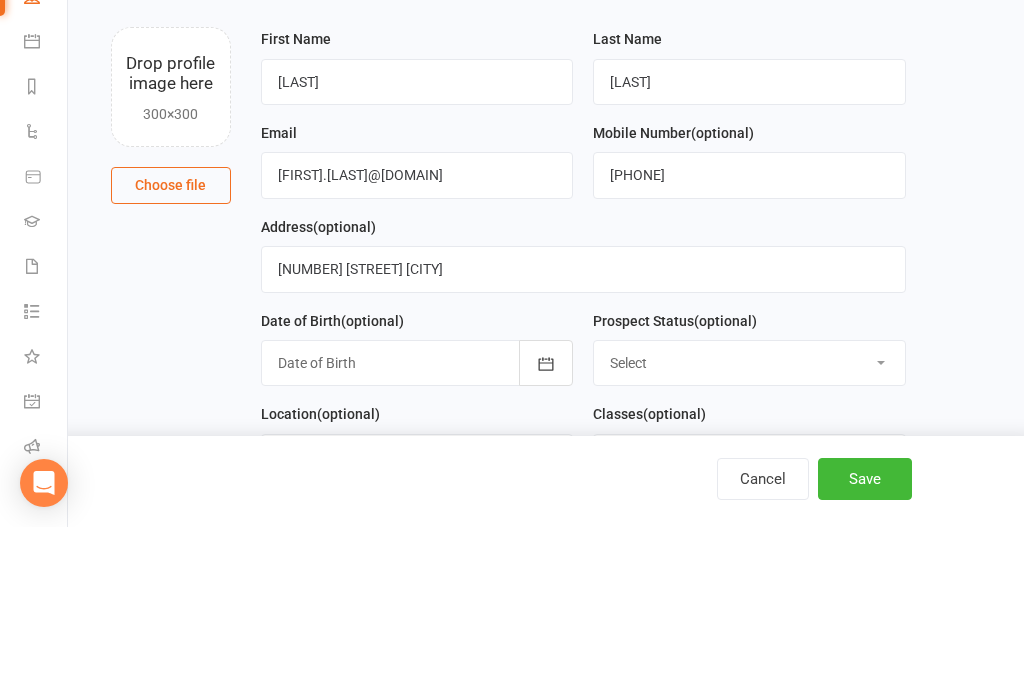 type on "[LAST]" 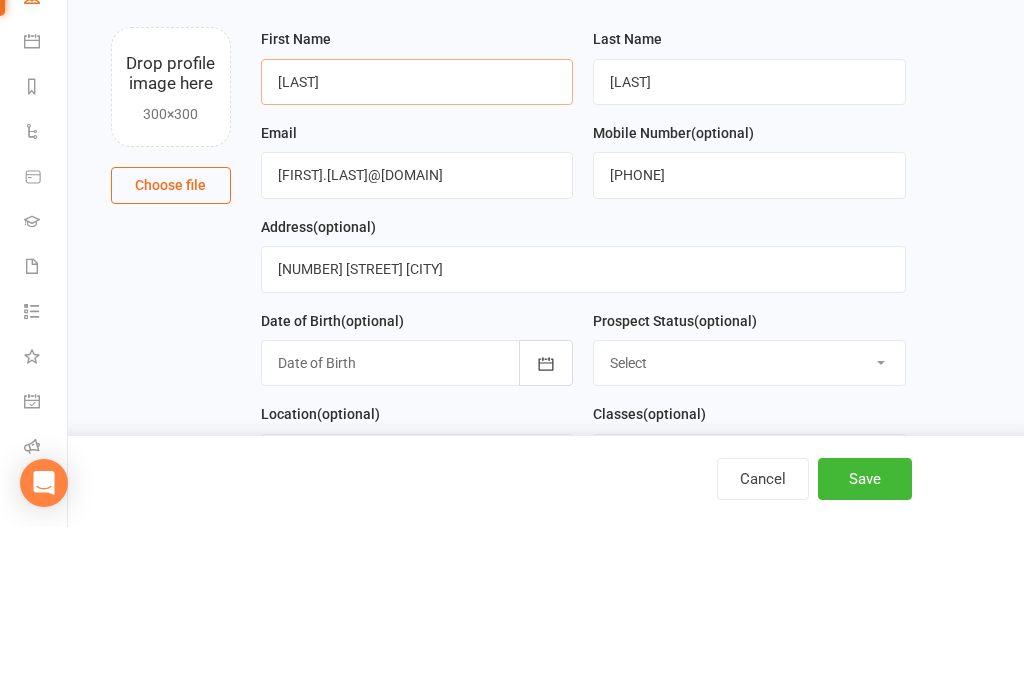 click on "[LAST]" at bounding box center (417, 253) 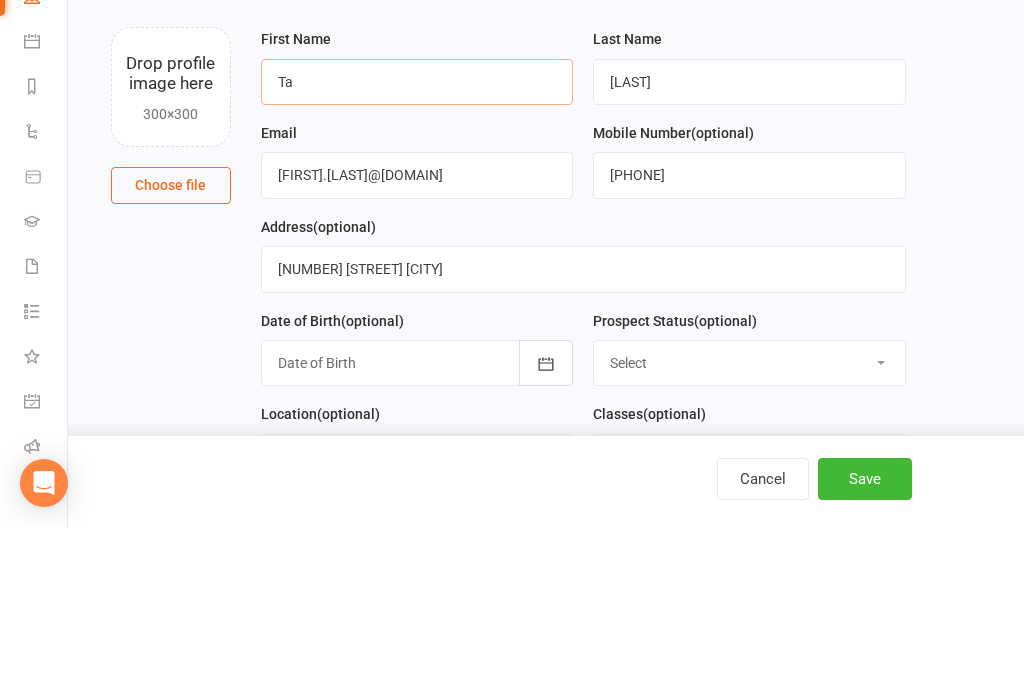 type on "T" 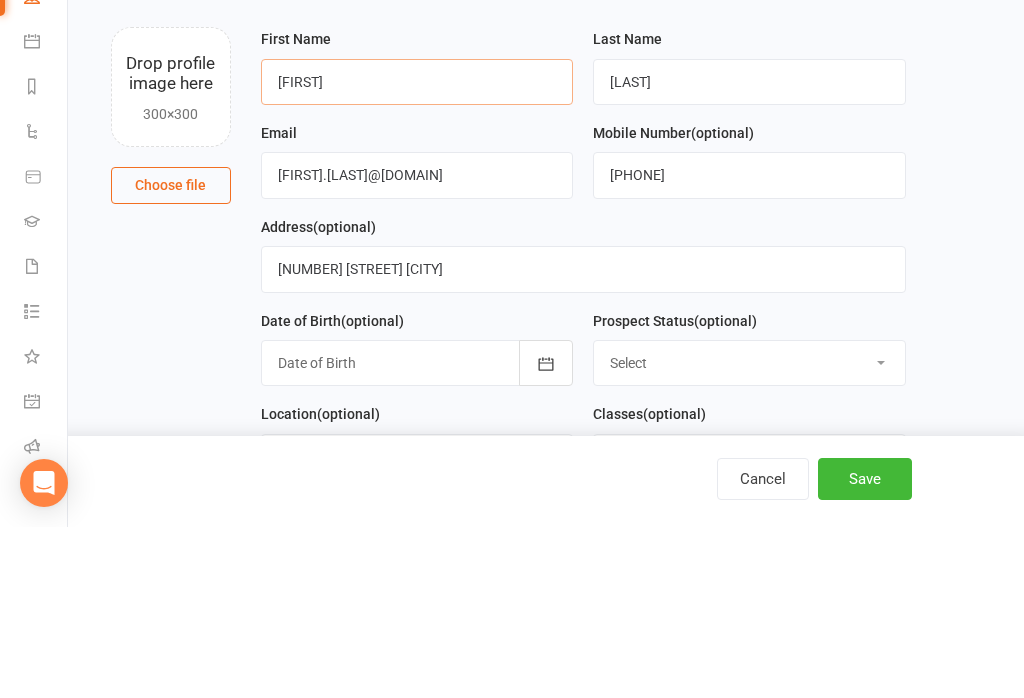 type on "[FIRST]" 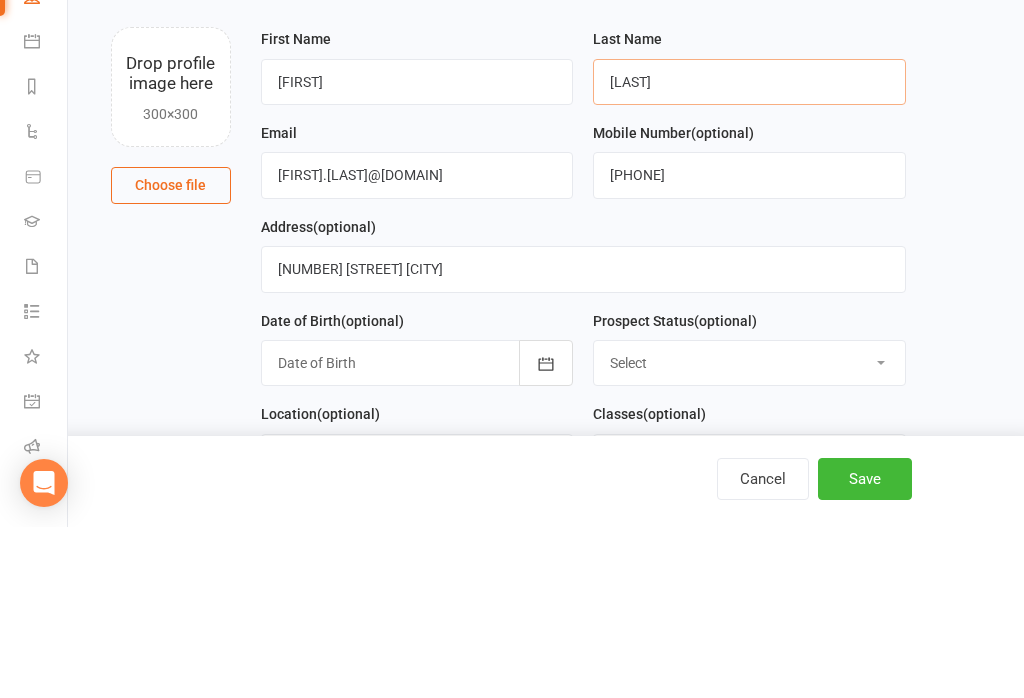 click on "[LAST]" at bounding box center [749, 253] 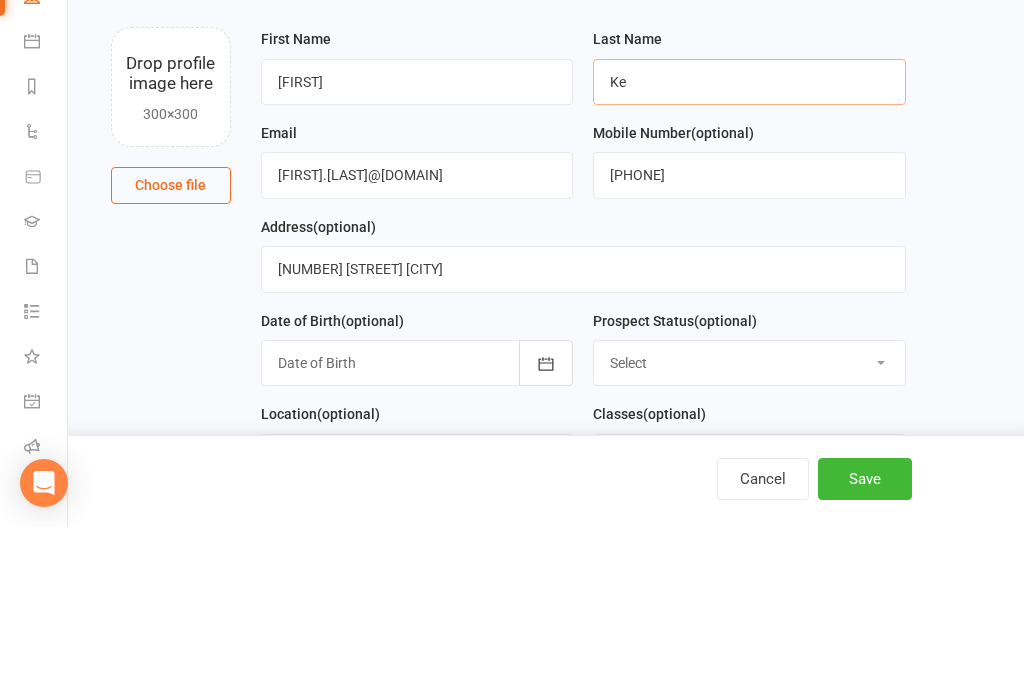 type on "K" 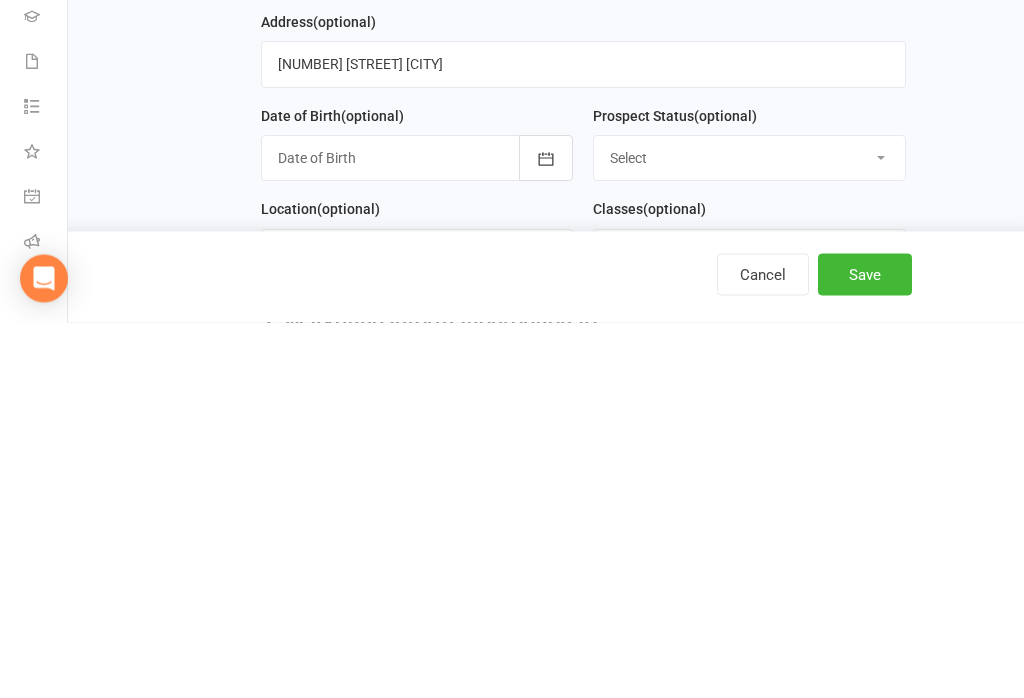 type on "[LAST]" 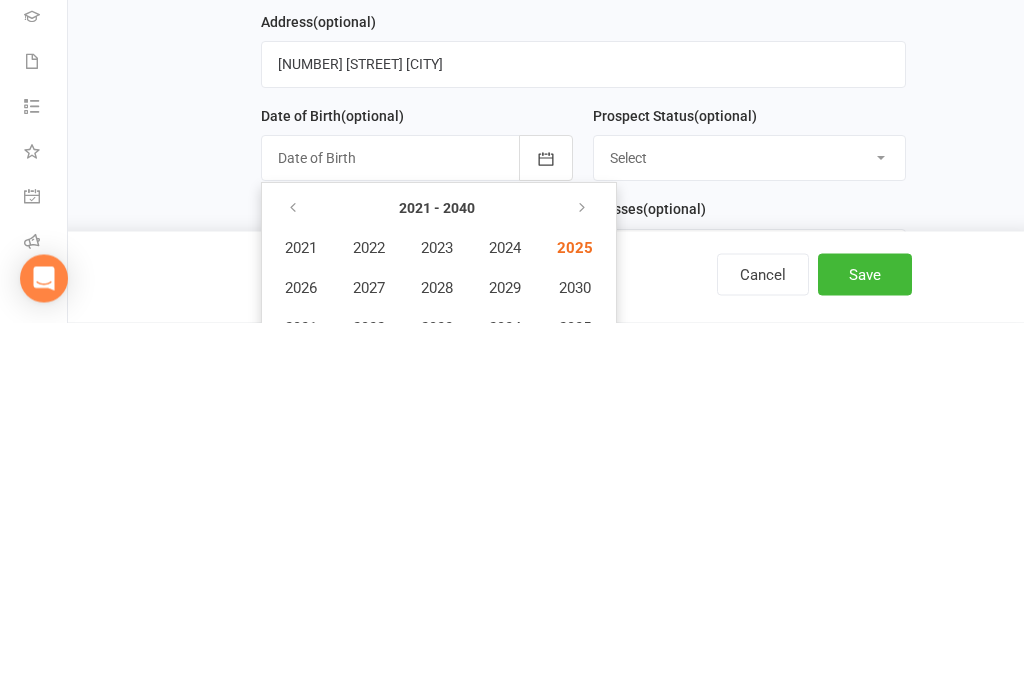scroll, scrollTop: 445, scrollLeft: 0, axis: vertical 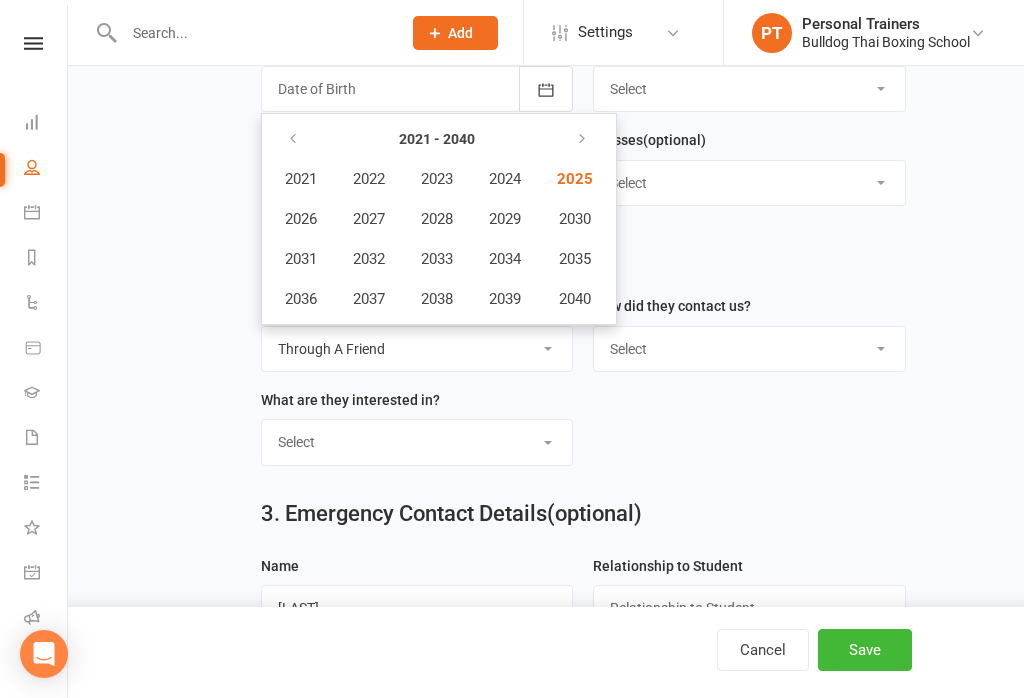 click at bounding box center [294, 139] 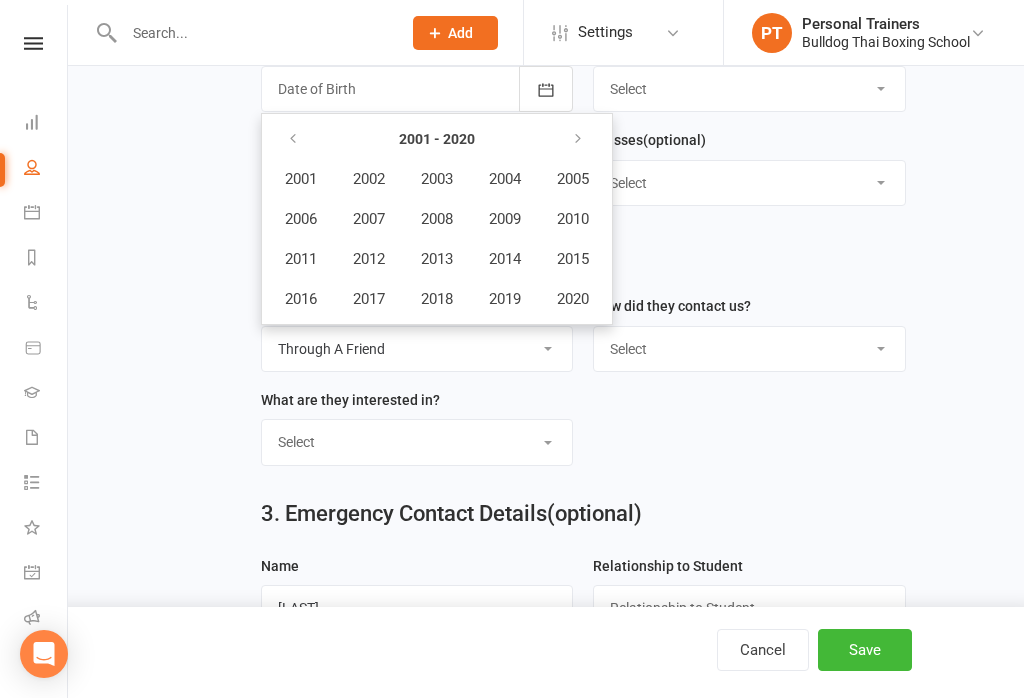 click on "2013" at bounding box center [437, 259] 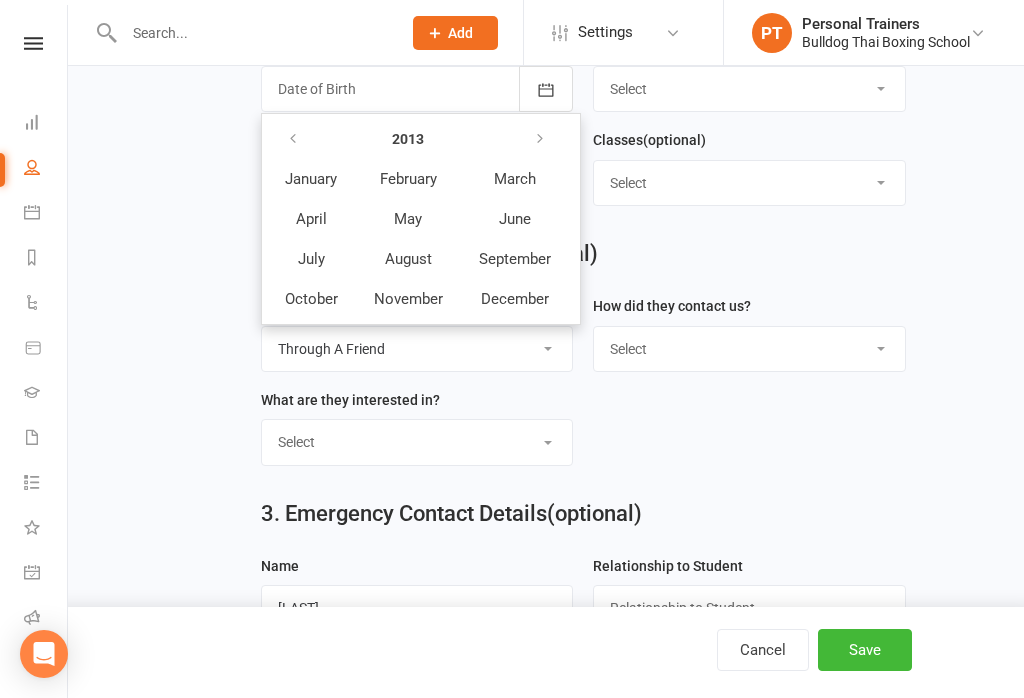 click on "December" at bounding box center (515, 299) 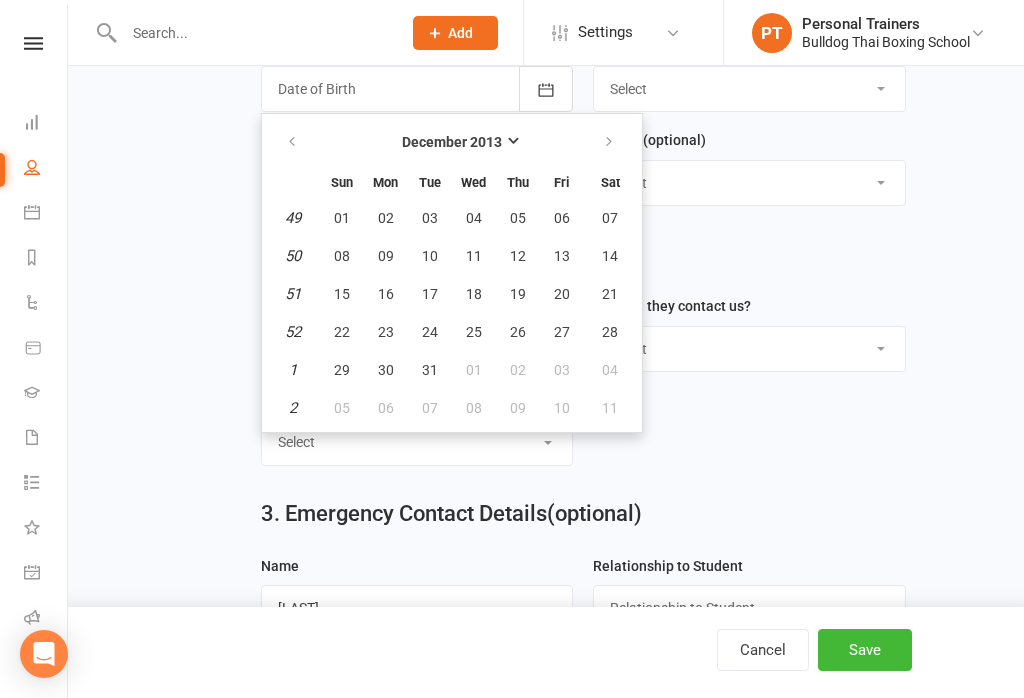 click on "15" at bounding box center [342, 294] 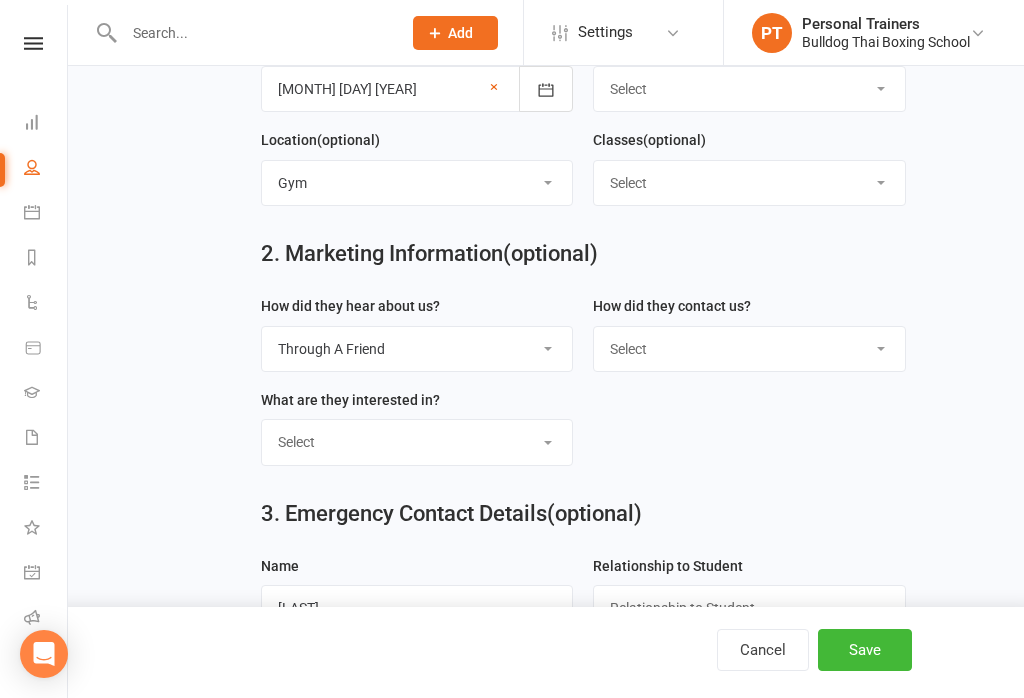 click on "Select Kids Mens Womens Teens Pups Kids Holiday Progrm" at bounding box center (749, 183) 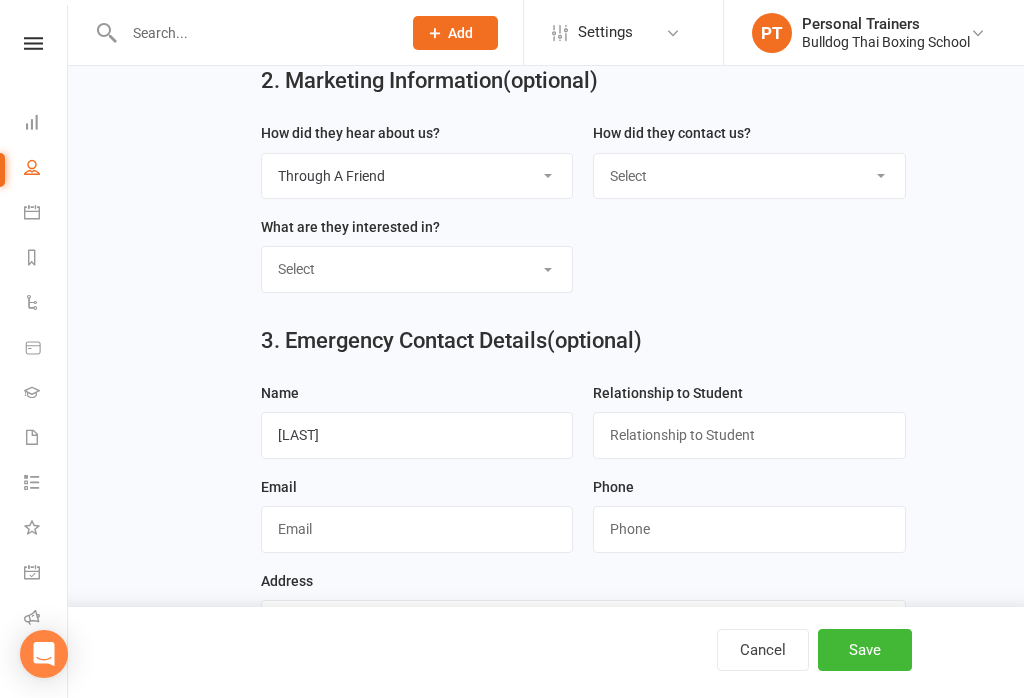 scroll, scrollTop: 664, scrollLeft: 0, axis: vertical 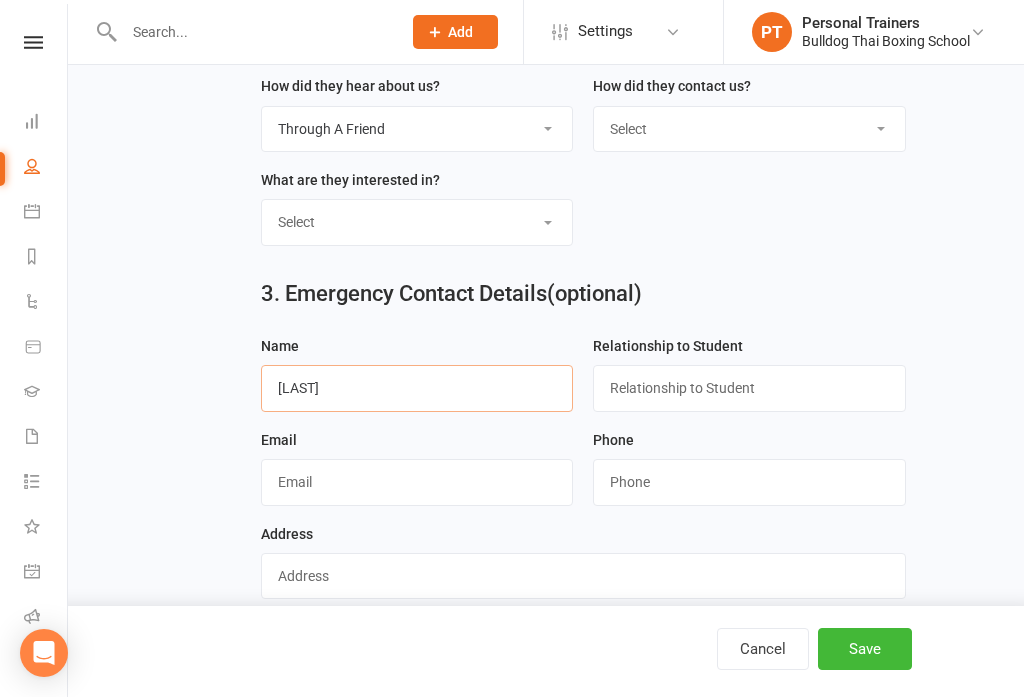 click on "[LAST]" at bounding box center (417, 389) 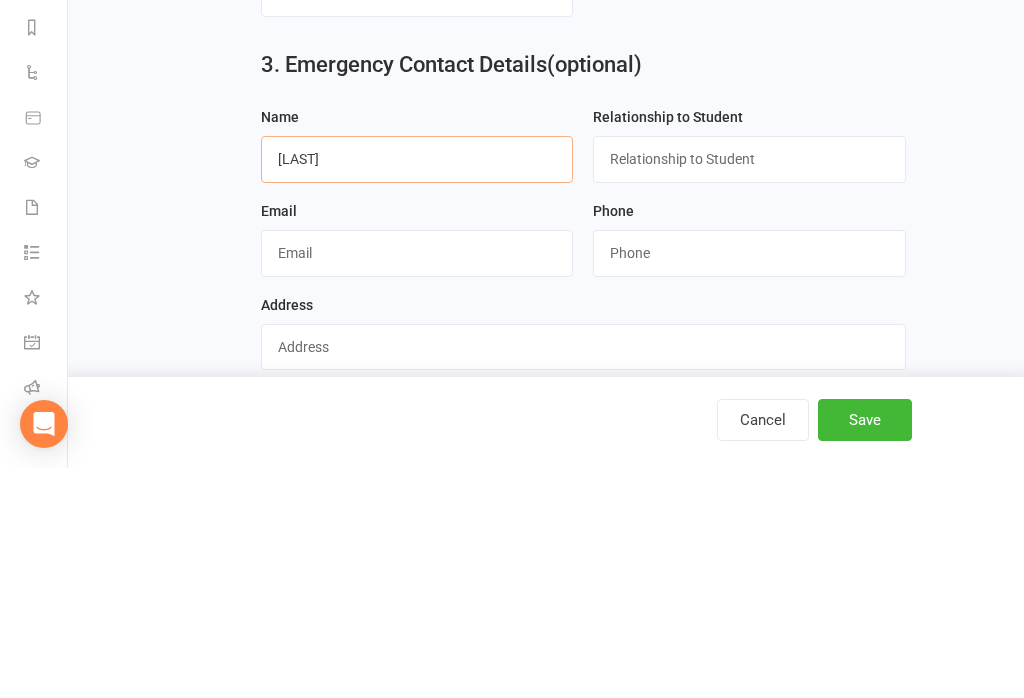 type on "[LAST]" 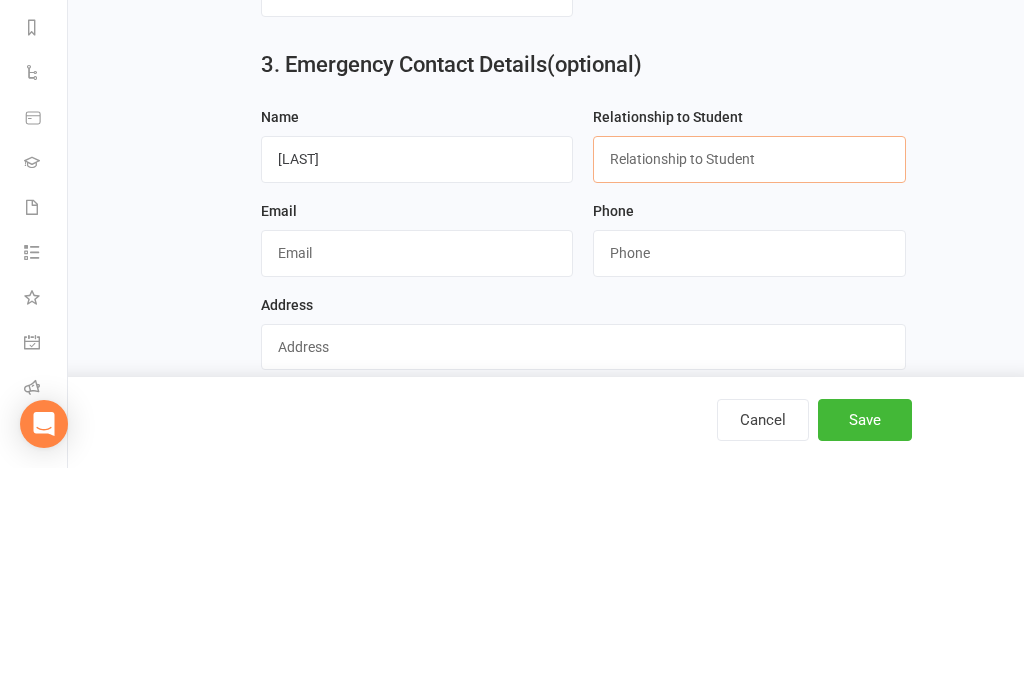 click at bounding box center [749, 389] 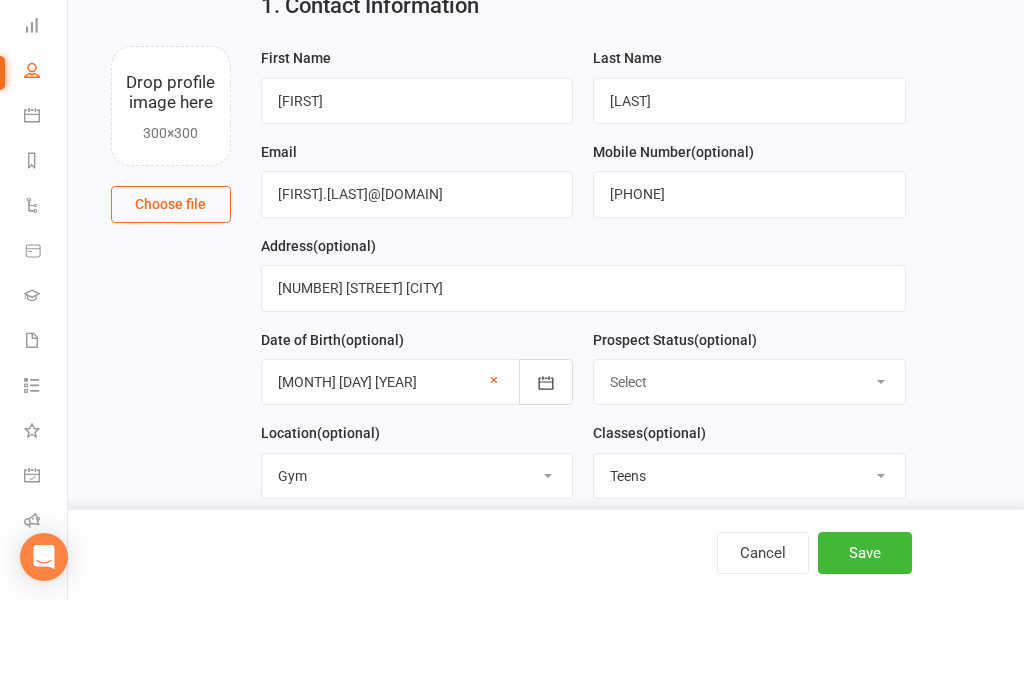 scroll, scrollTop: 51, scrollLeft: 0, axis: vertical 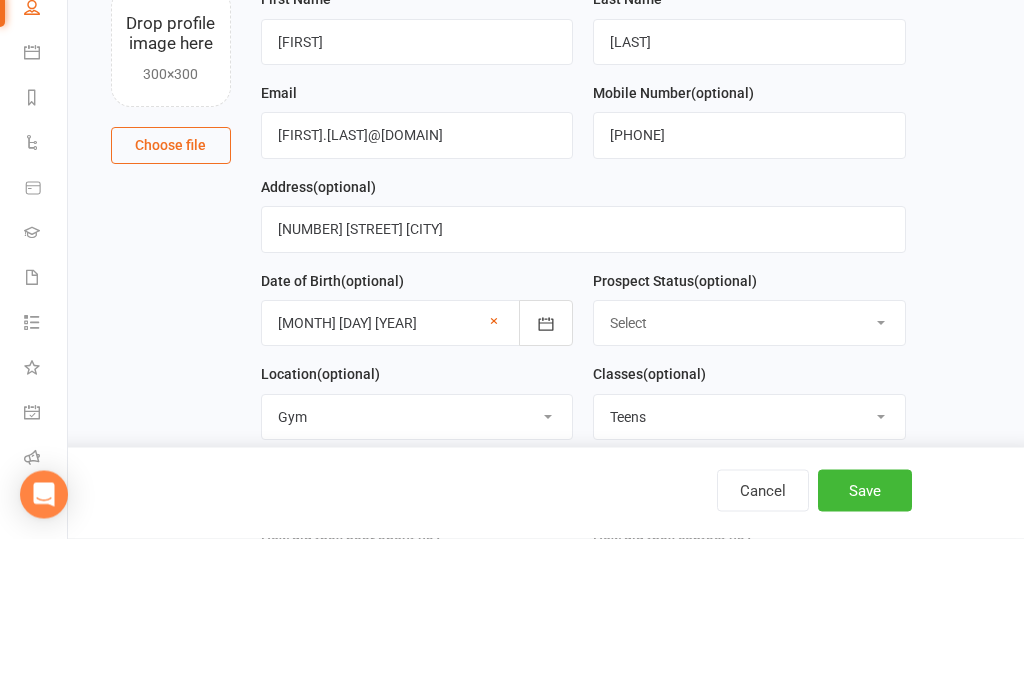 type on "Mother" 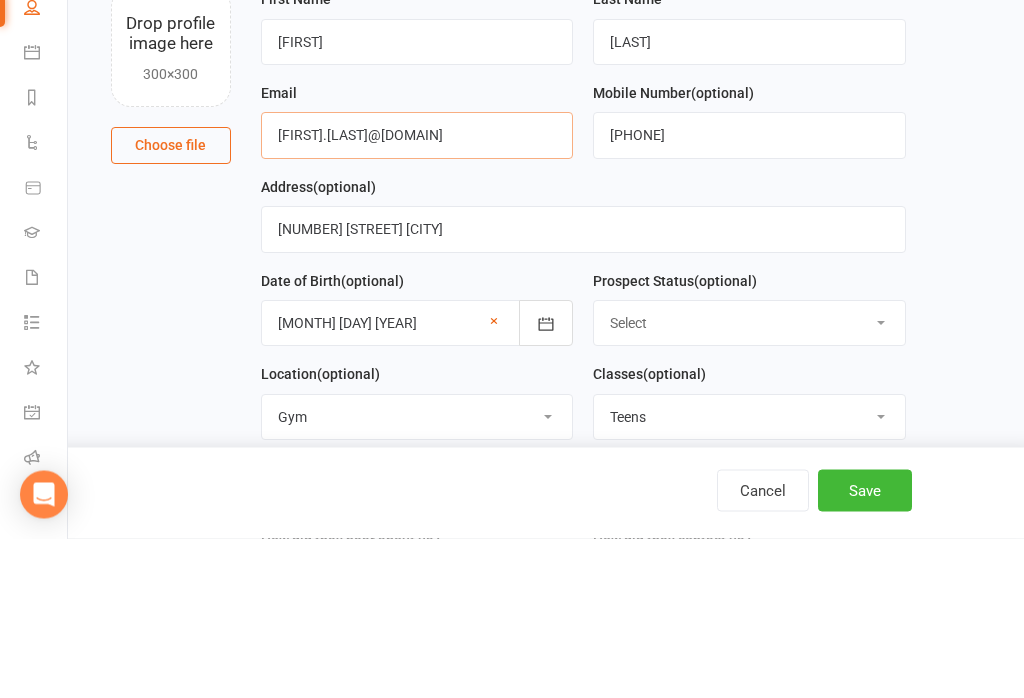 click on "[FIRST].[LAST]@[DOMAIN]" at bounding box center [417, 295] 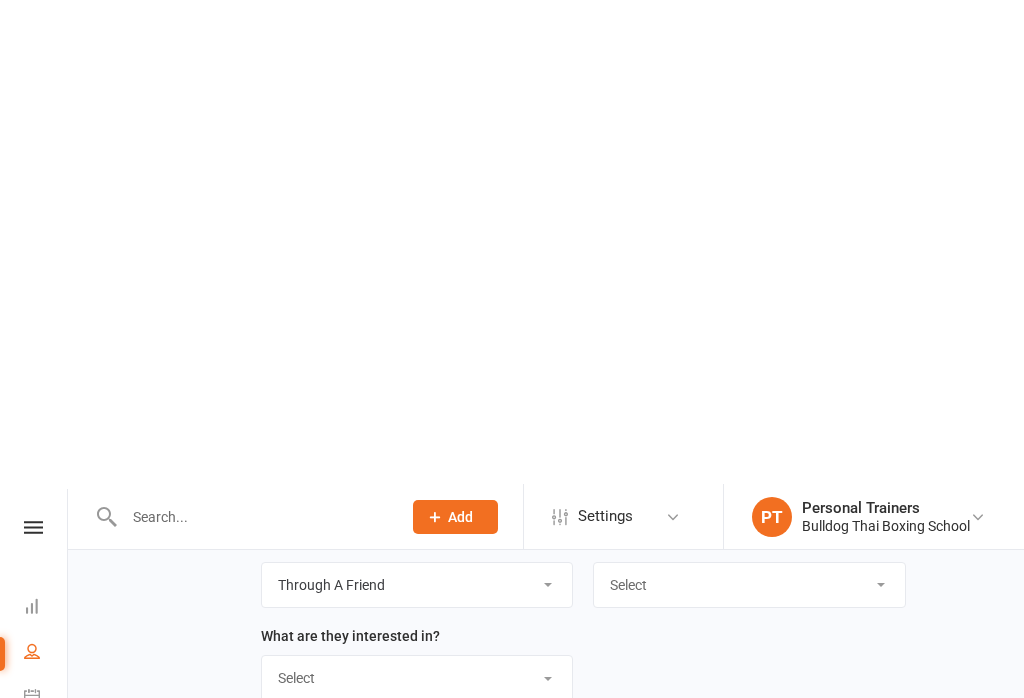 scroll, scrollTop: 211, scrollLeft: 0, axis: vertical 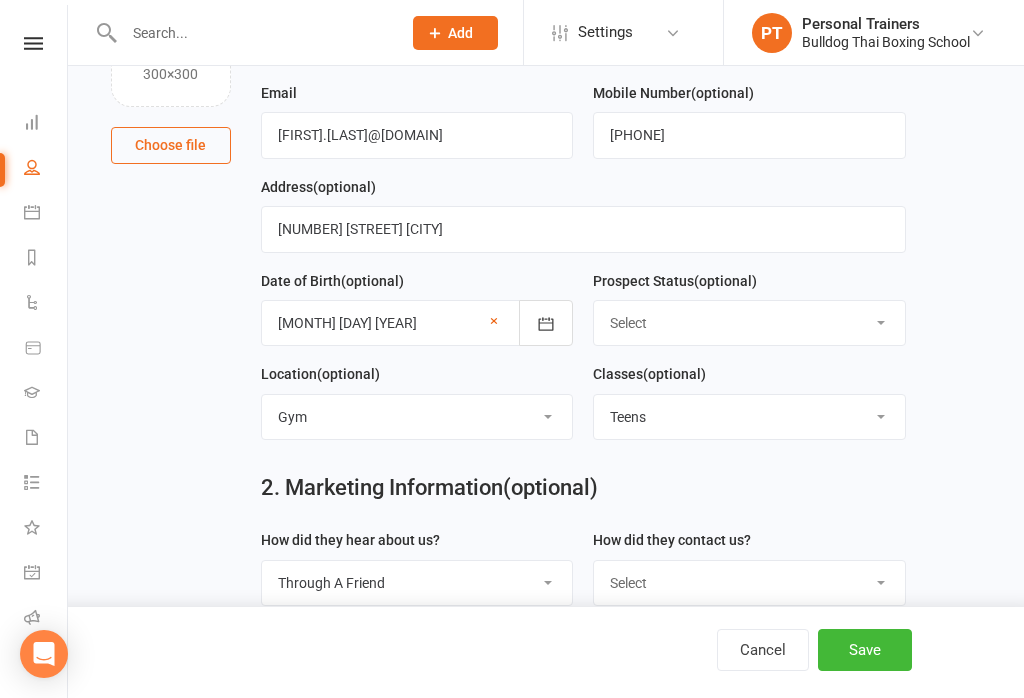 click at bounding box center [417, 936] 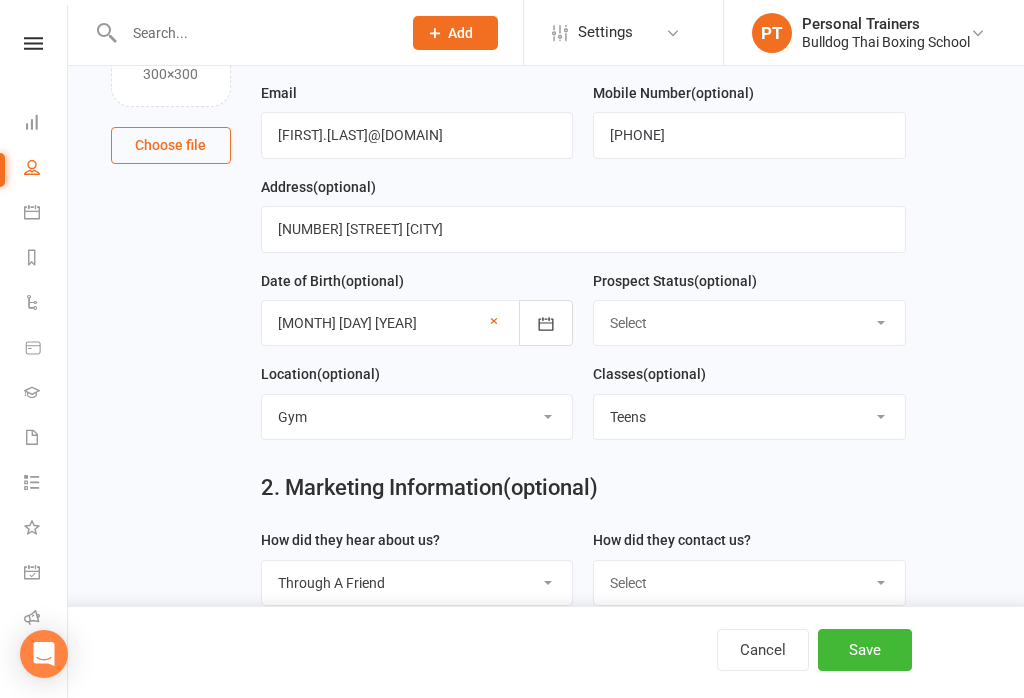 click at bounding box center [417, 936] 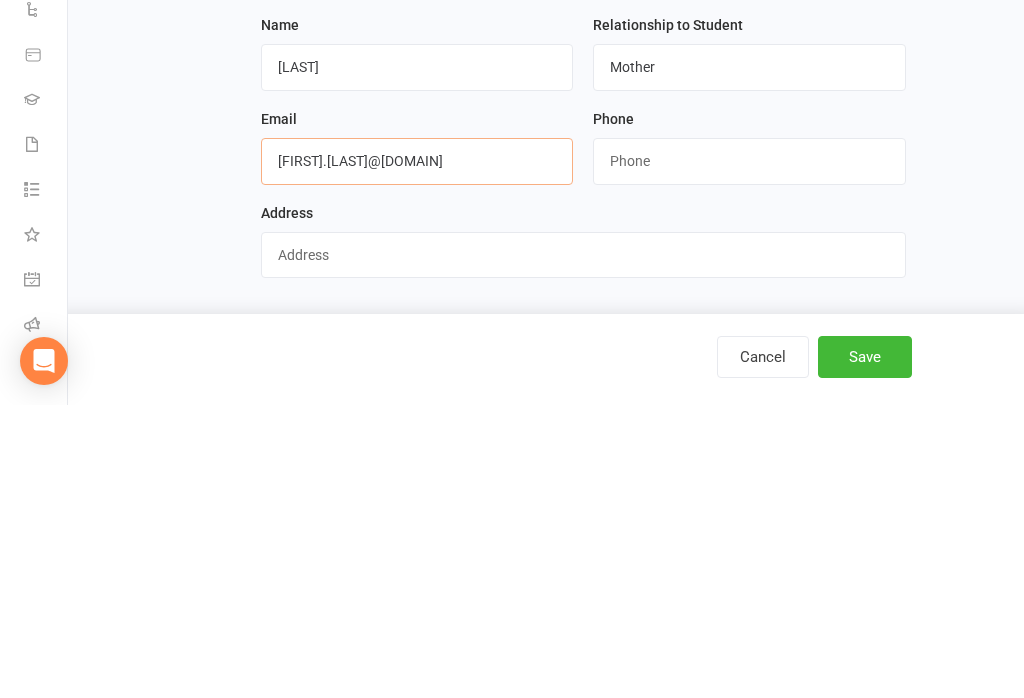 type on "[FIRST].[LAST]@[DOMAIN]" 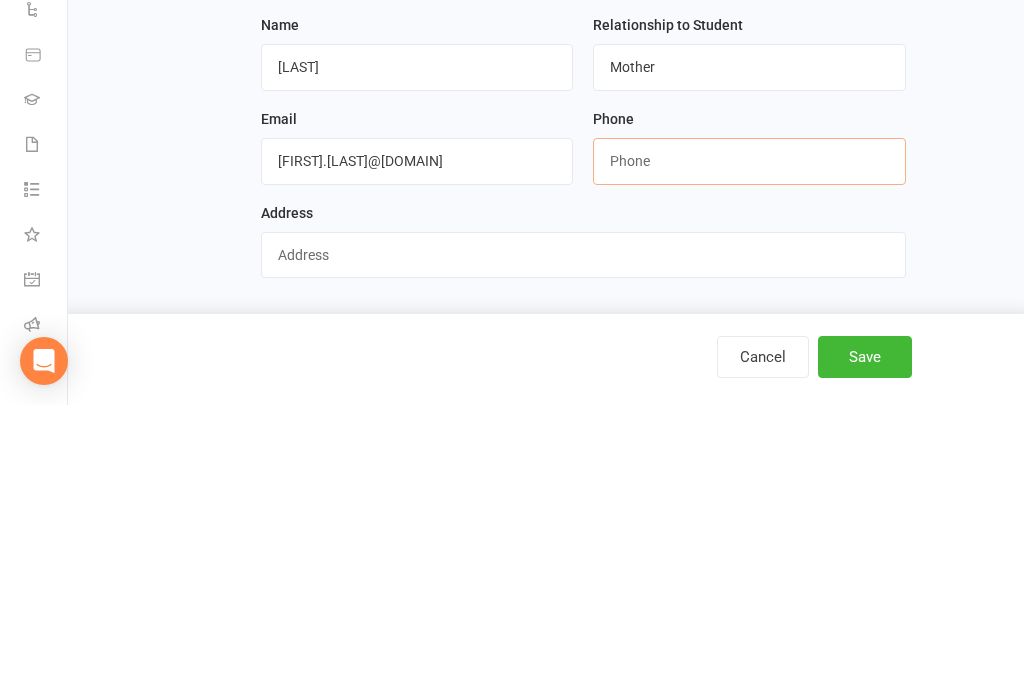 click at bounding box center [749, 454] 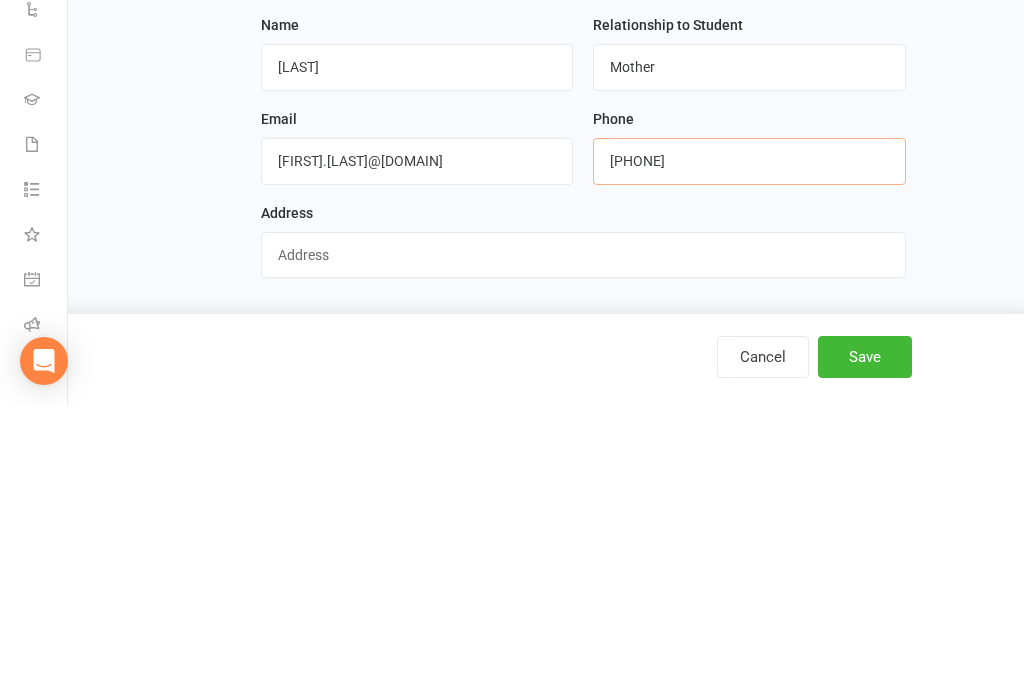 type on "[PHONE]" 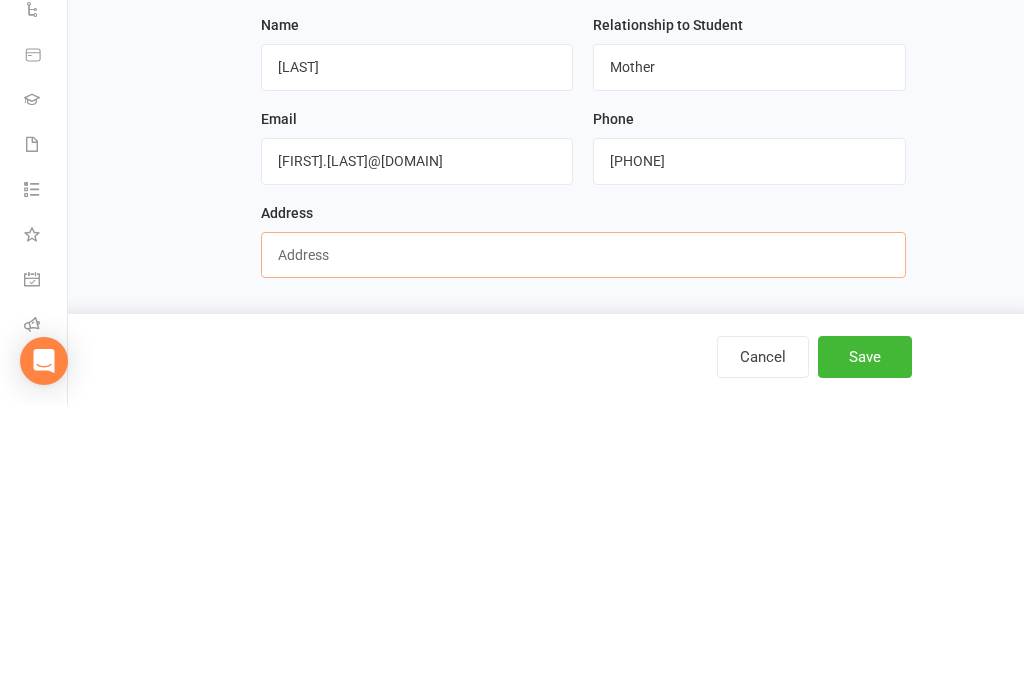 click at bounding box center [583, 548] 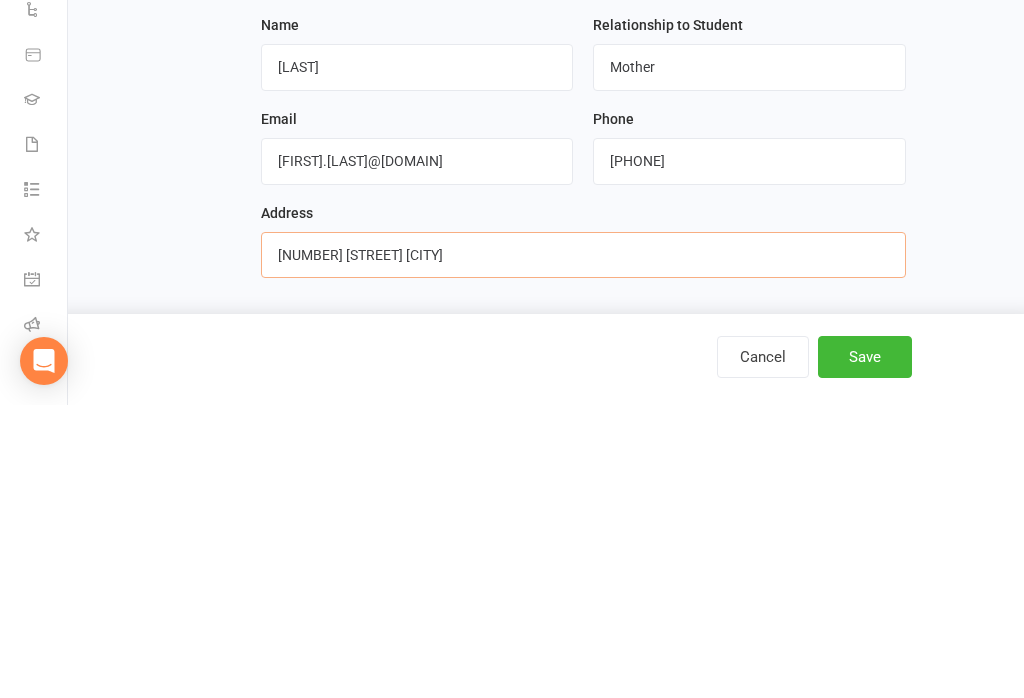 type on "[NUMBER] [STREET] [CITY]" 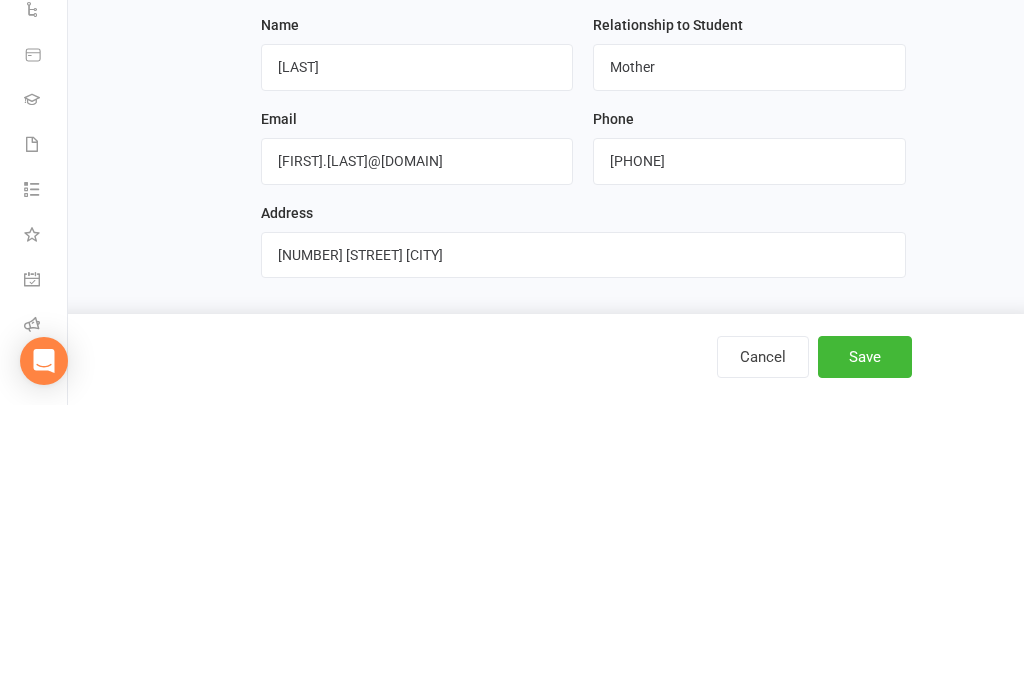 click on "Save" at bounding box center [865, 650] 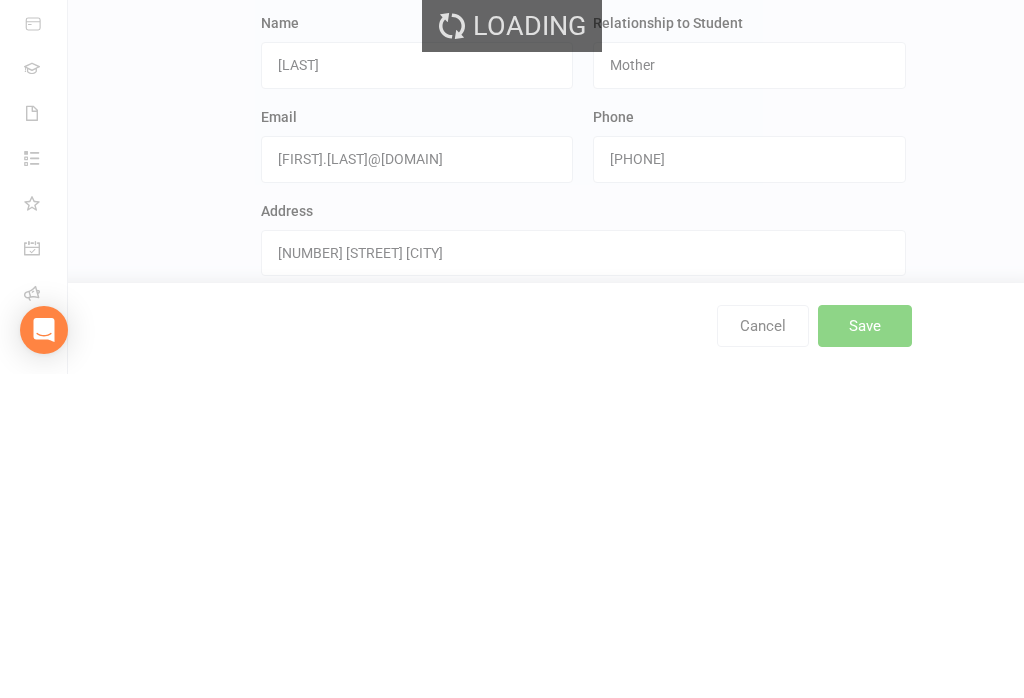 scroll, scrollTop: 0, scrollLeft: 0, axis: both 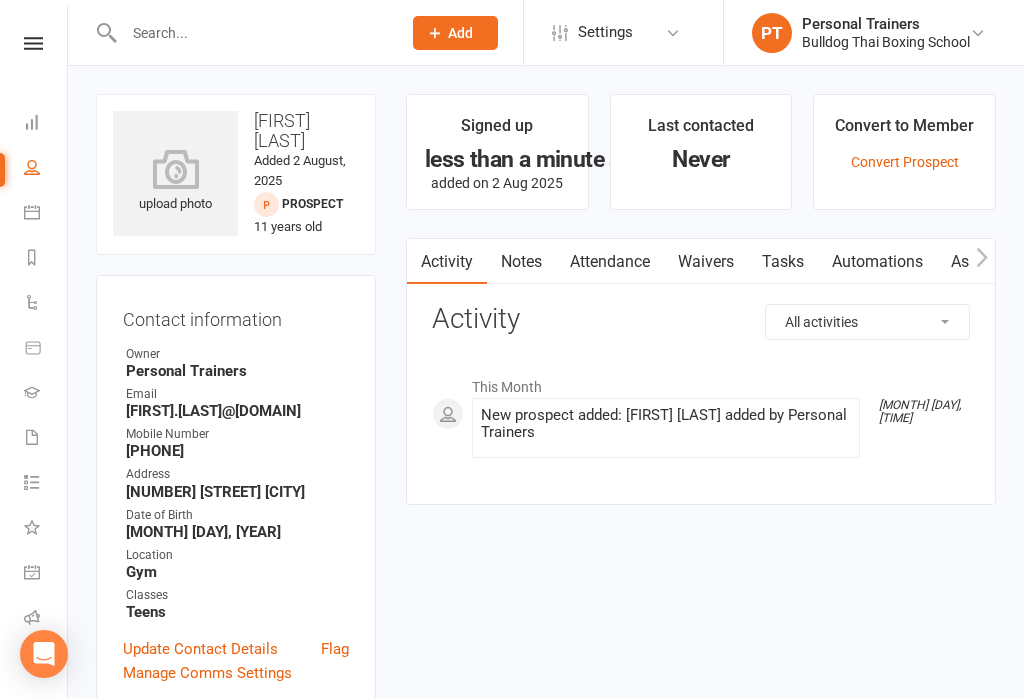 click at bounding box center [33, 43] 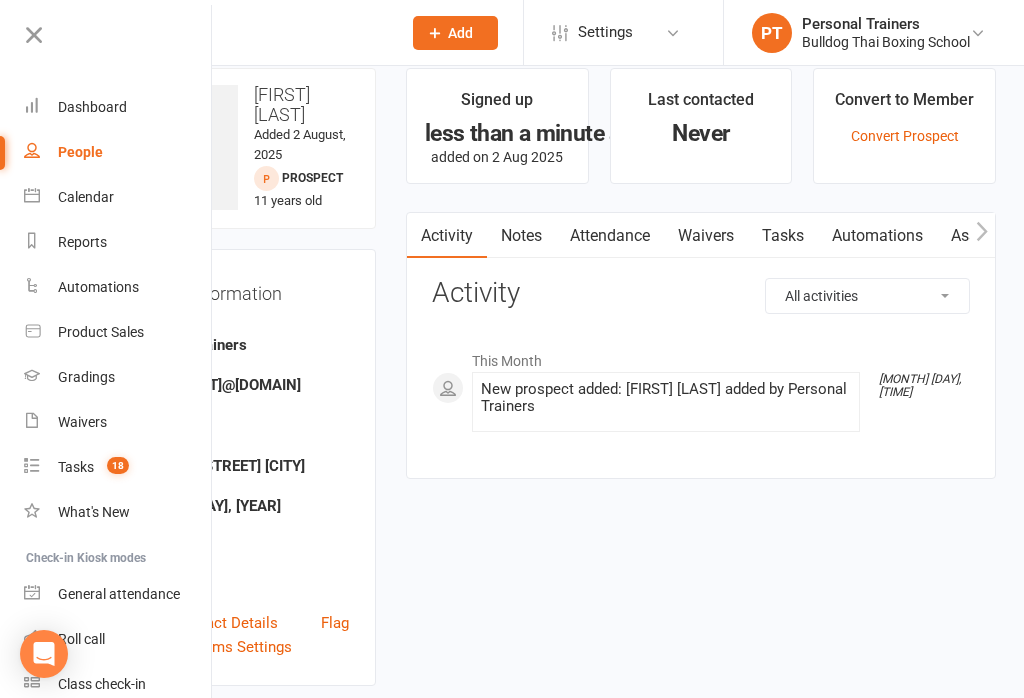 scroll, scrollTop: 0, scrollLeft: 0, axis: both 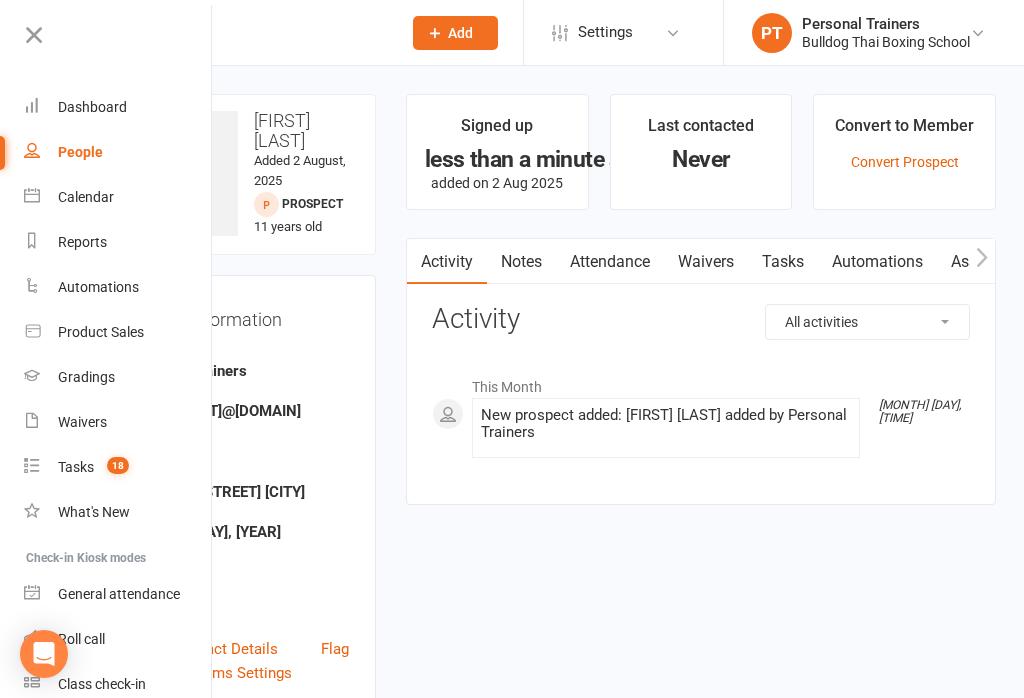 click on "Calendar" at bounding box center [86, 197] 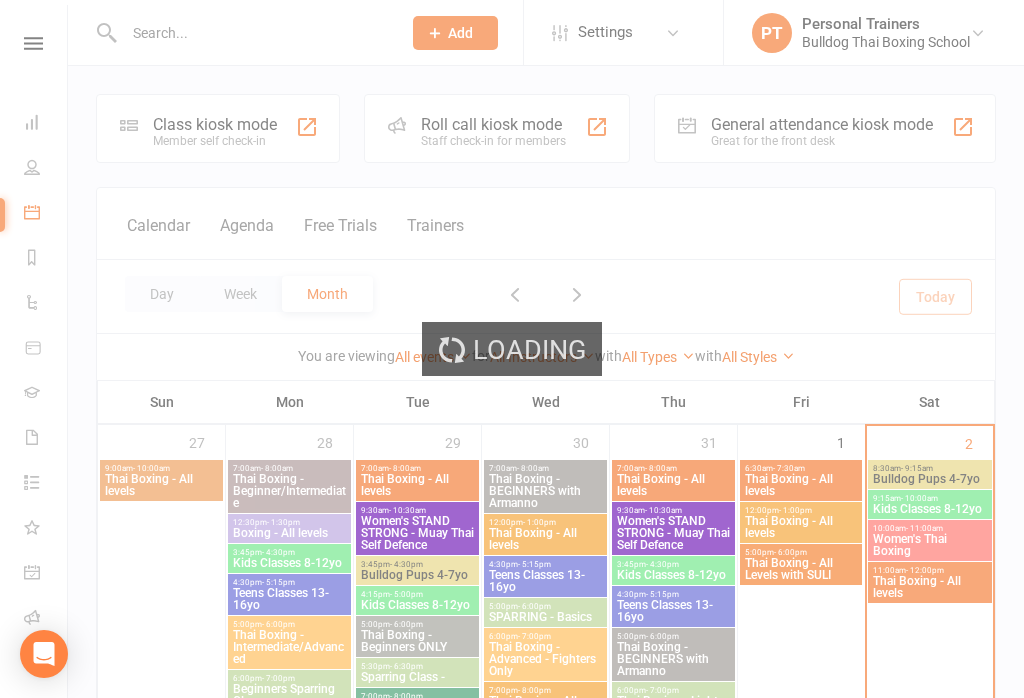 click on "Class kiosk mode" at bounding box center [215, 124] 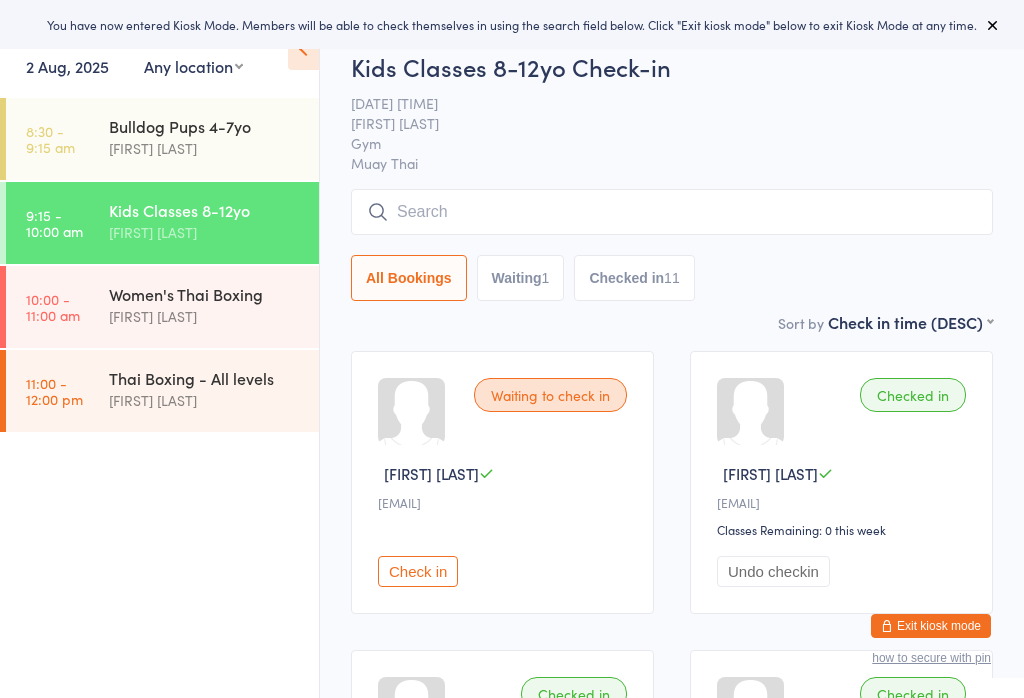 scroll, scrollTop: 0, scrollLeft: 0, axis: both 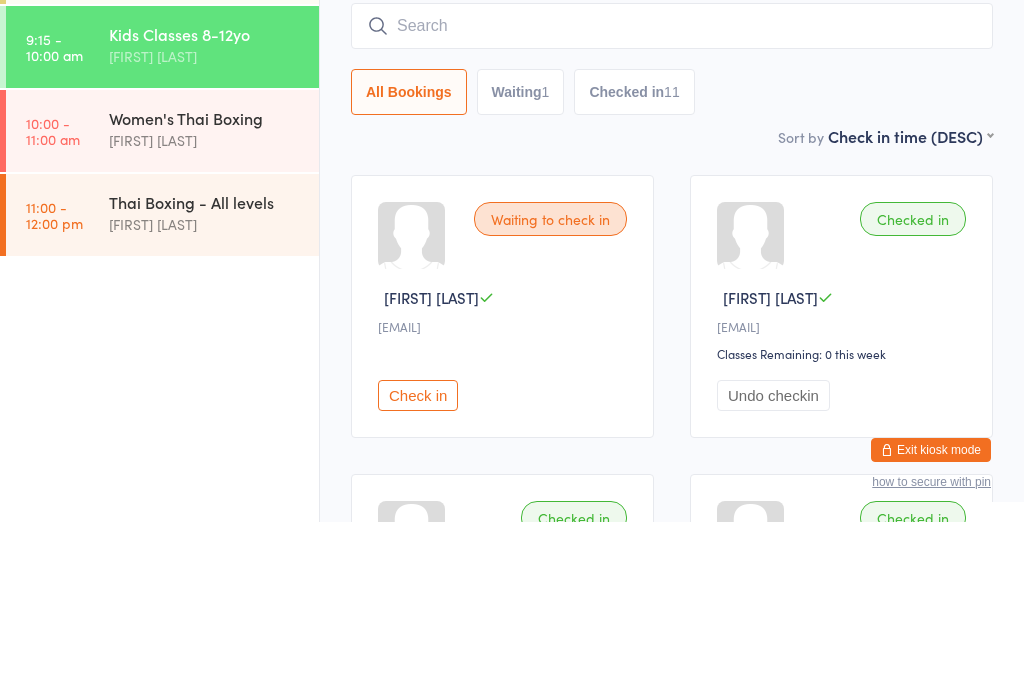 click on "Women's Thai Boxing" at bounding box center [205, 294] 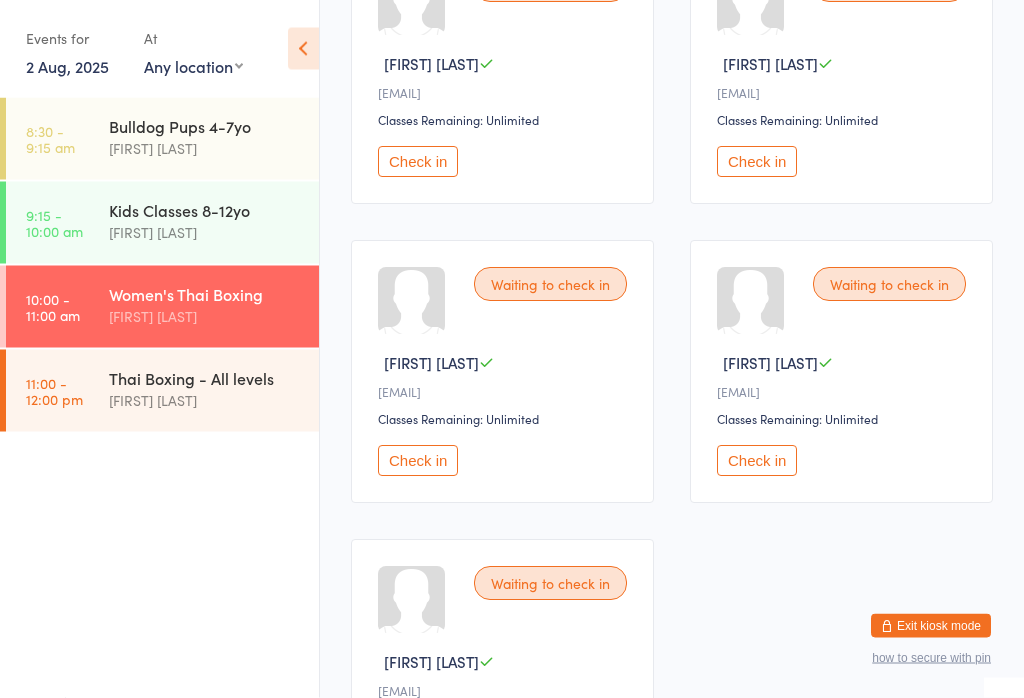 scroll, scrollTop: 390, scrollLeft: 0, axis: vertical 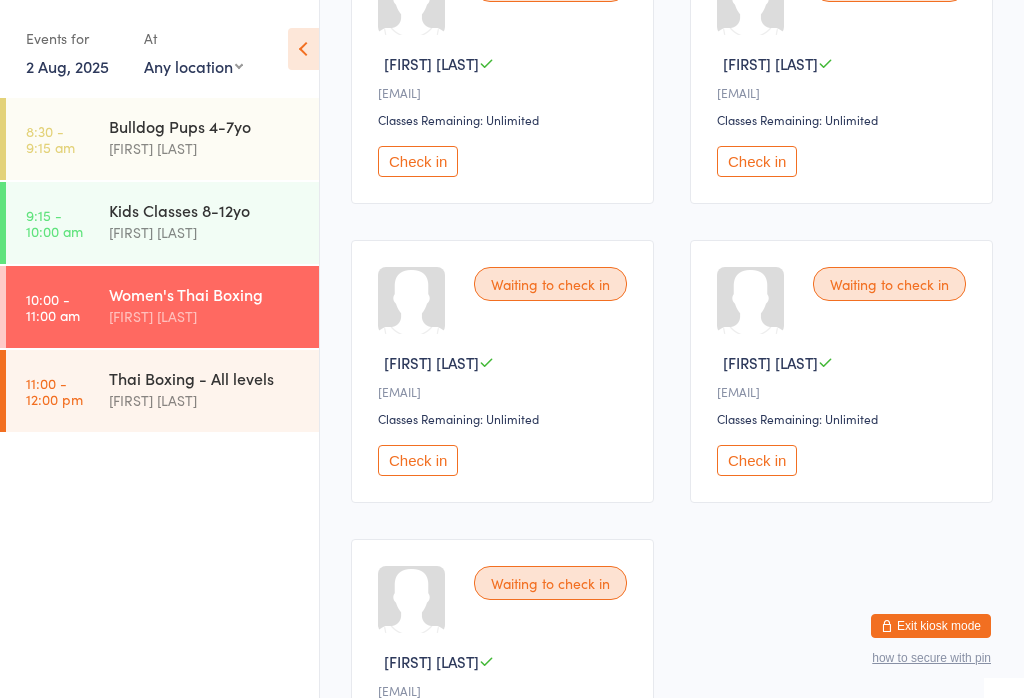 click on "Check in" at bounding box center [418, 460] 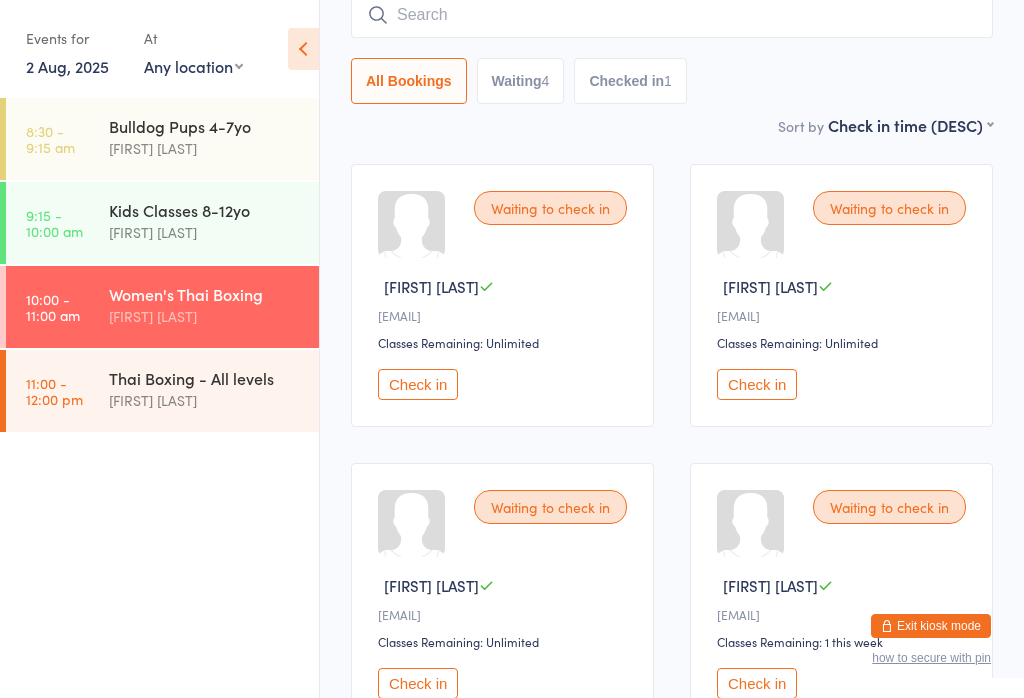 scroll, scrollTop: 160, scrollLeft: 0, axis: vertical 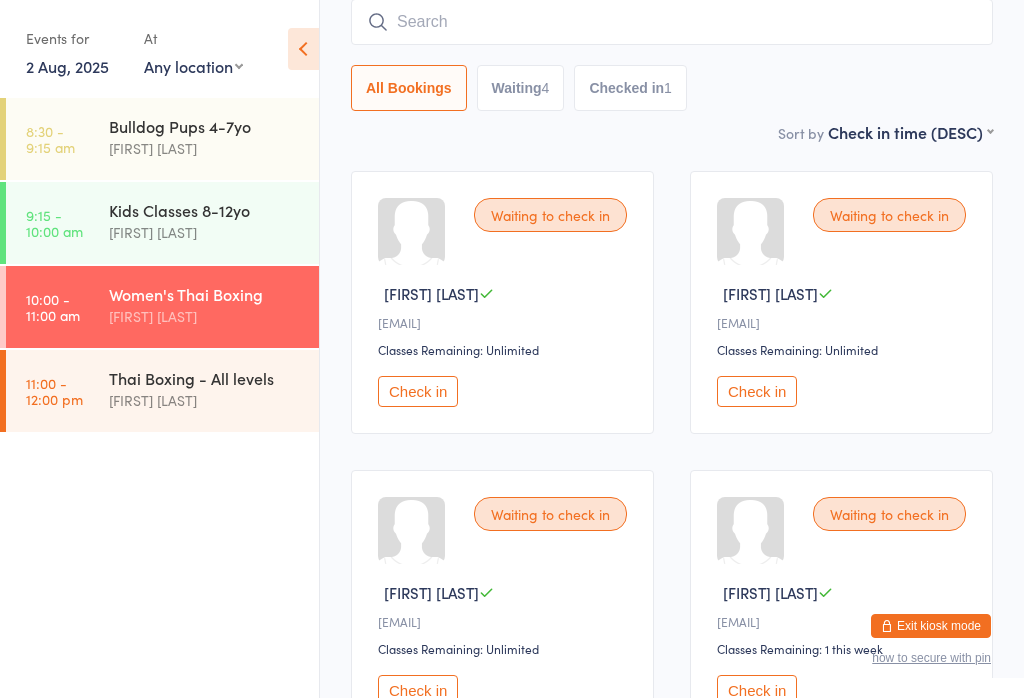 click on "Check in" at bounding box center [757, 391] 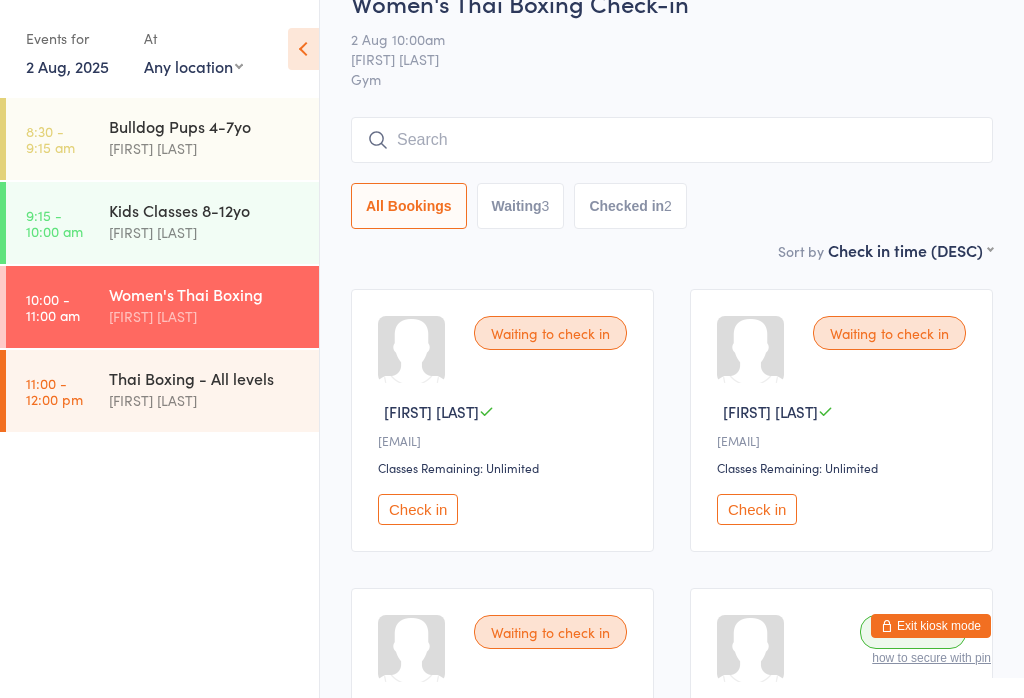 scroll, scrollTop: 5, scrollLeft: 0, axis: vertical 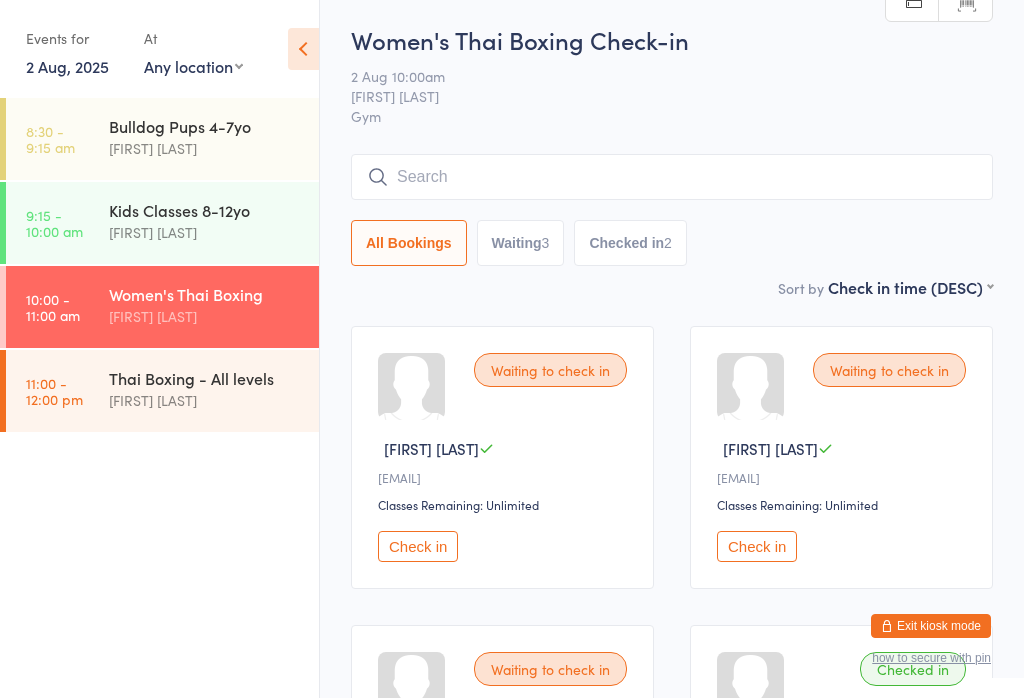click at bounding box center [672, 177] 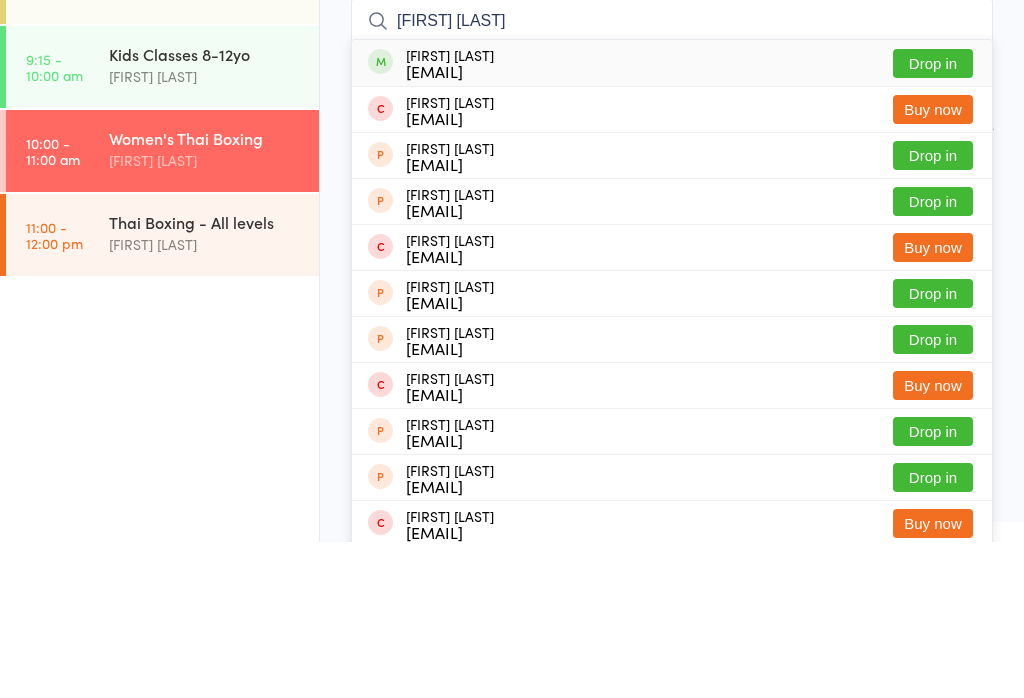 type on "Chloe coleman" 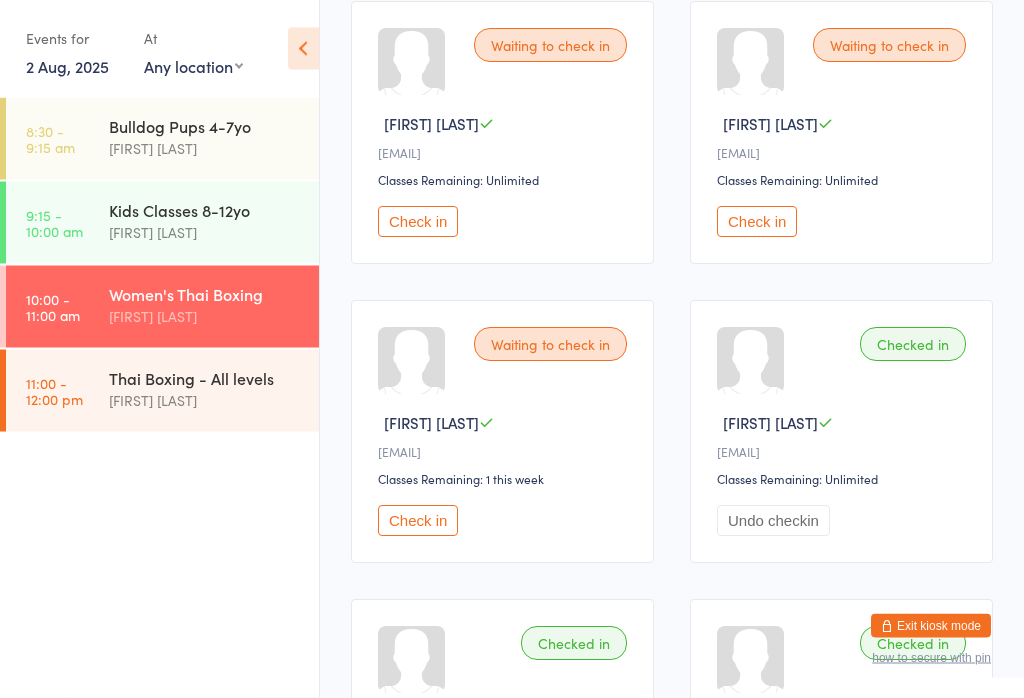 scroll, scrollTop: 330, scrollLeft: 0, axis: vertical 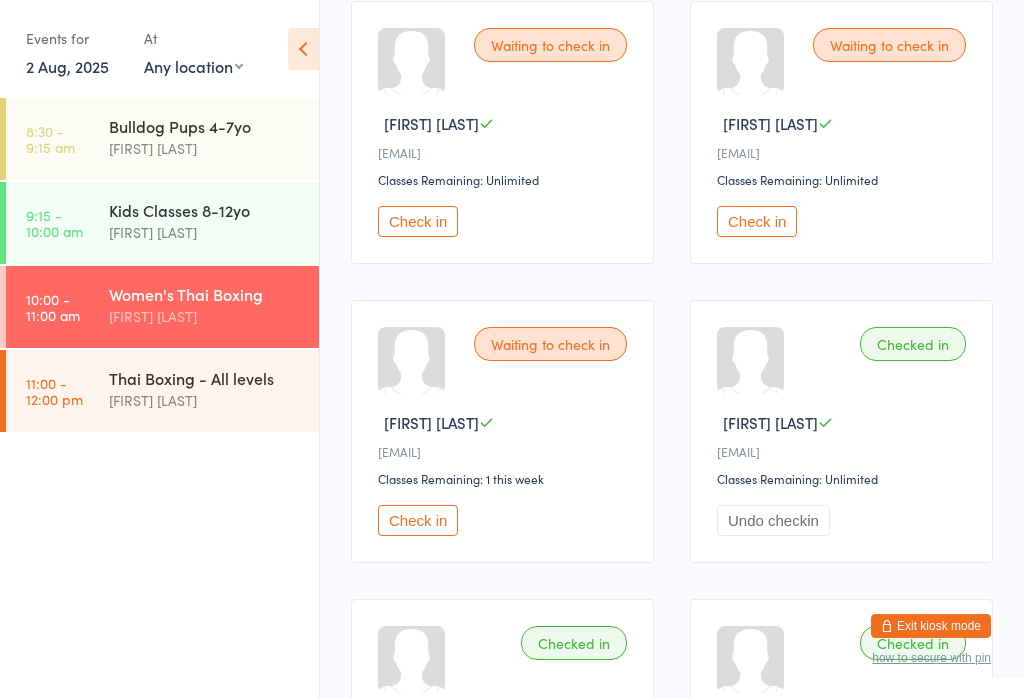 click on "Check in" at bounding box center [418, 520] 